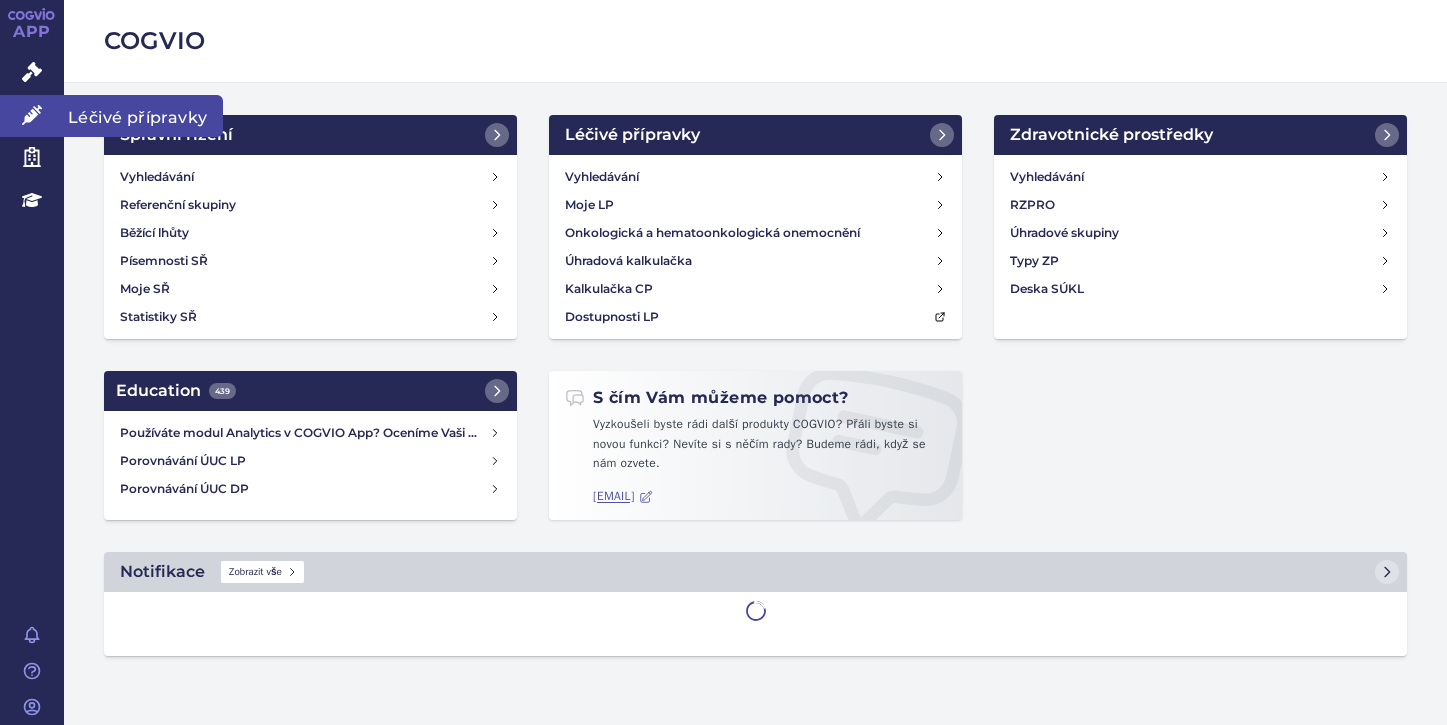 scroll, scrollTop: 0, scrollLeft: 0, axis: both 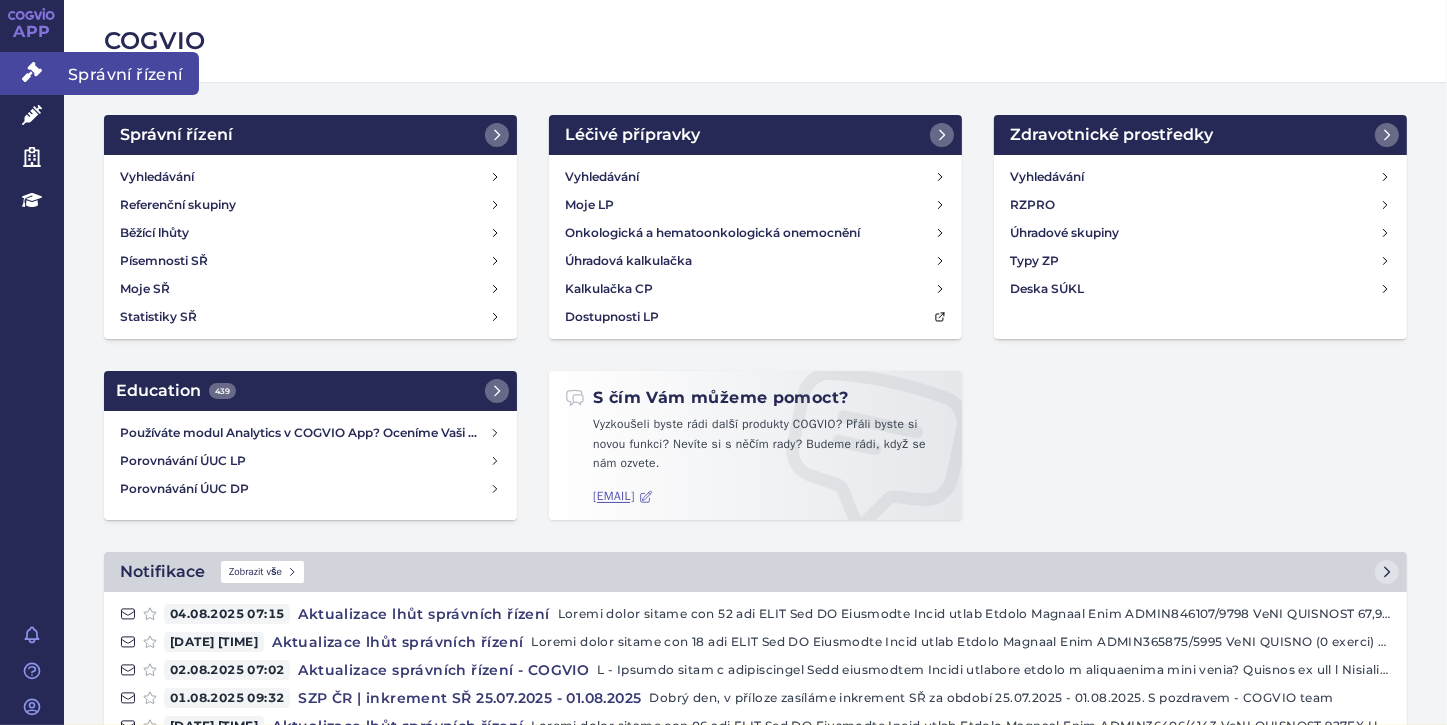 click 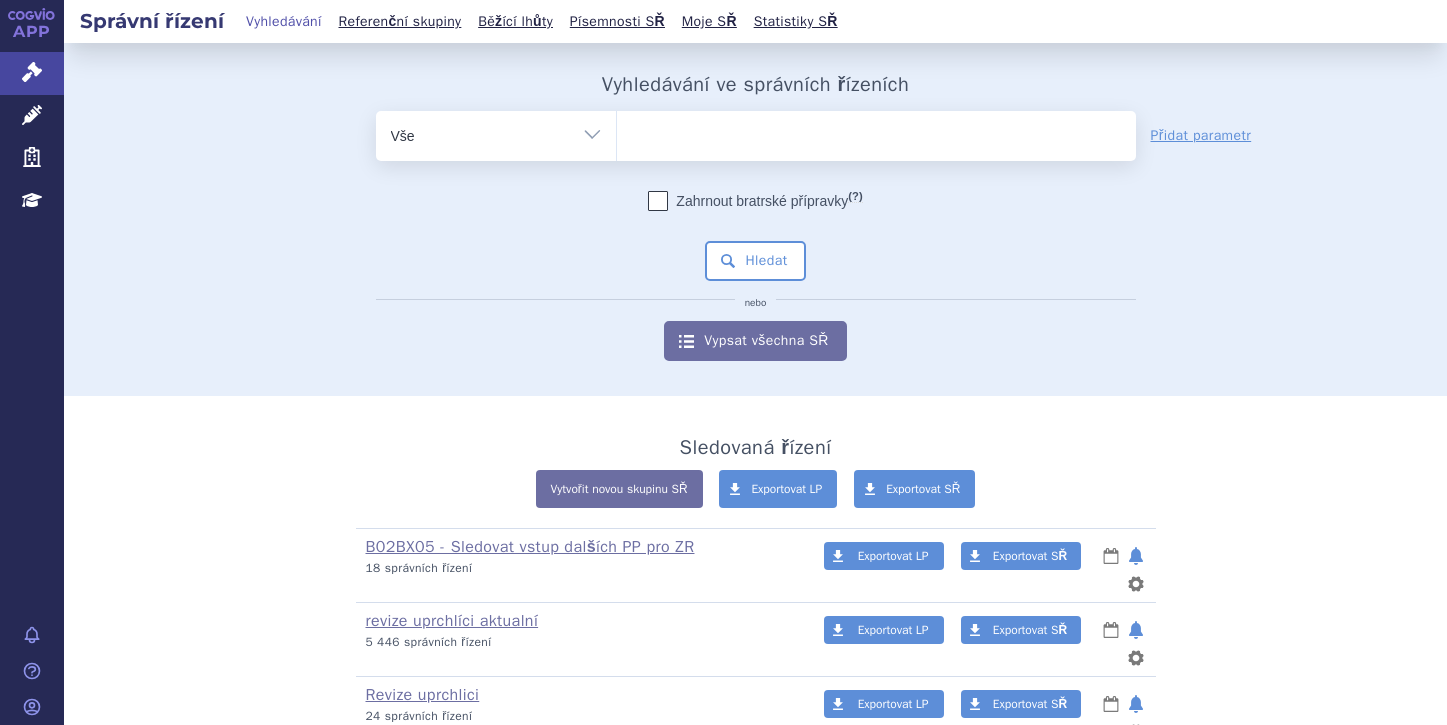 scroll, scrollTop: 0, scrollLeft: 0, axis: both 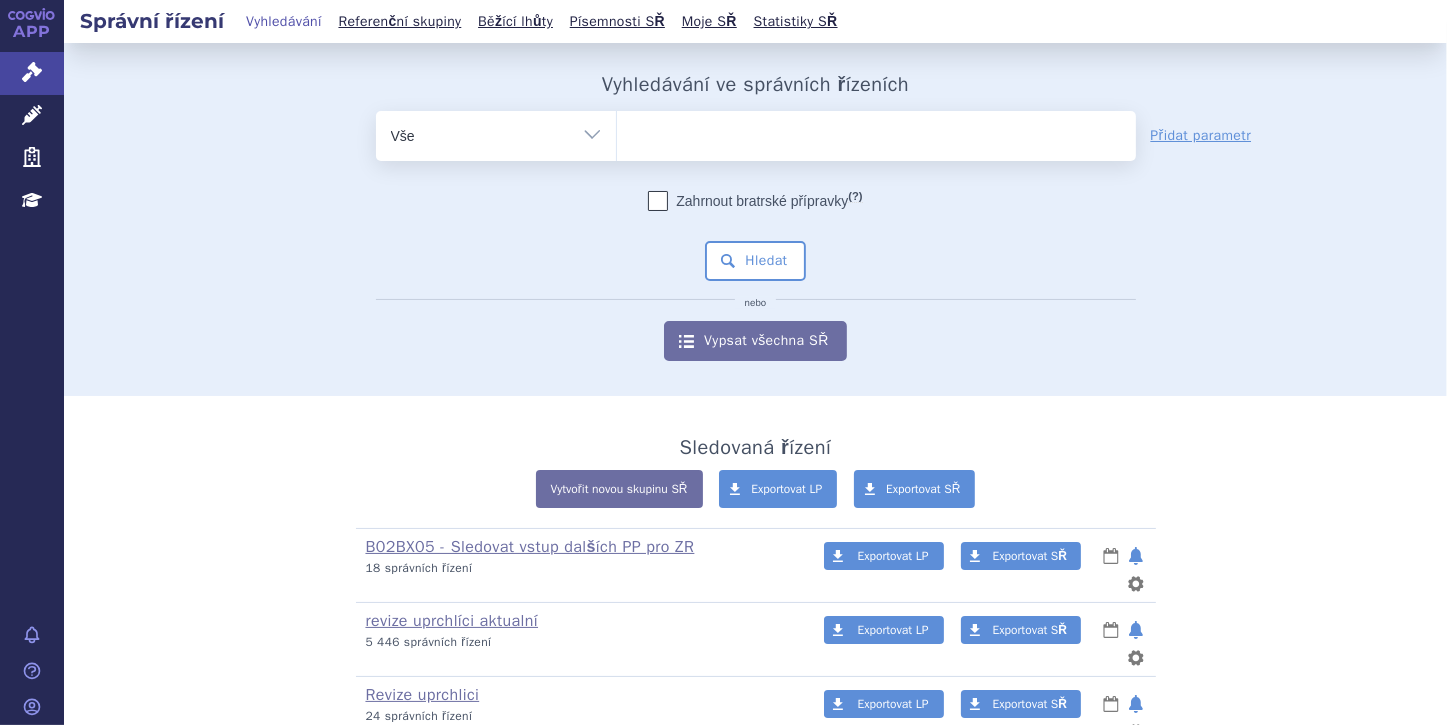 click at bounding box center (876, 132) 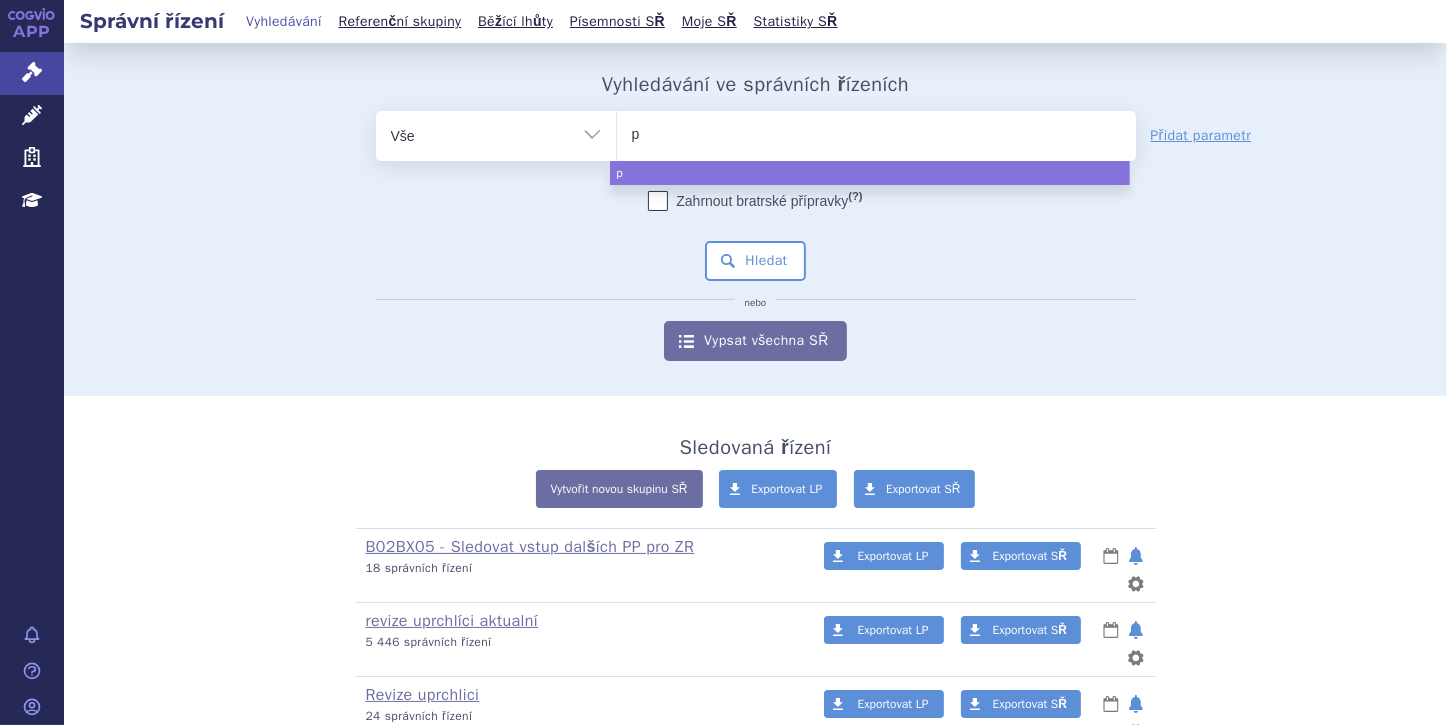 type on "po" 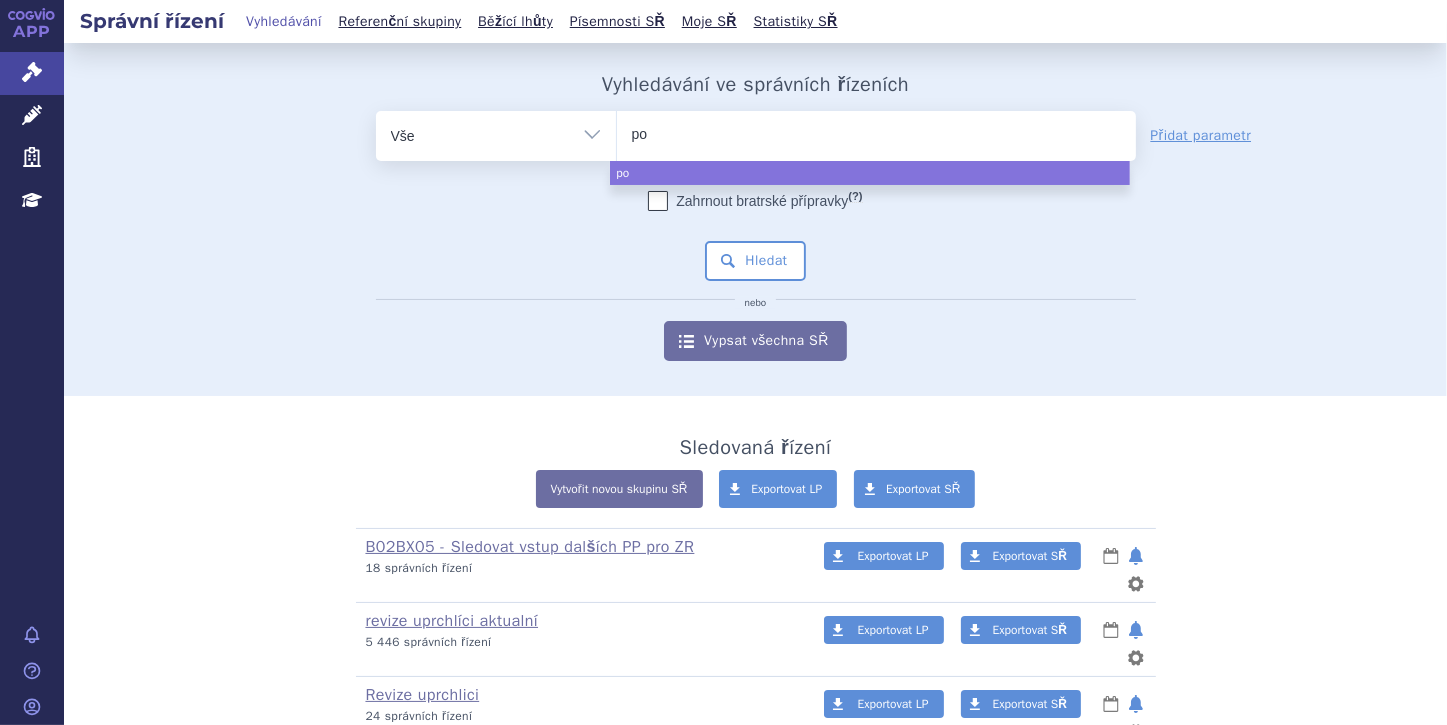 type on "pom" 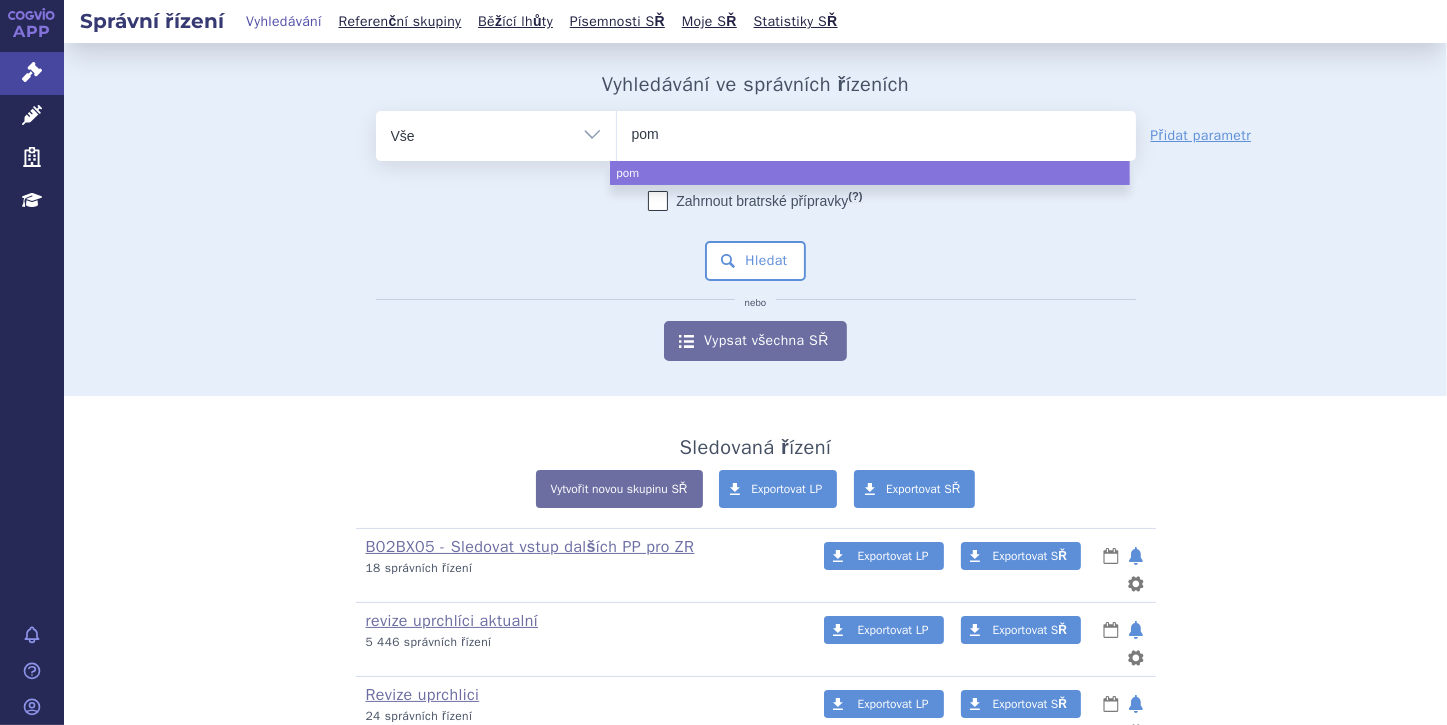 type on "poma" 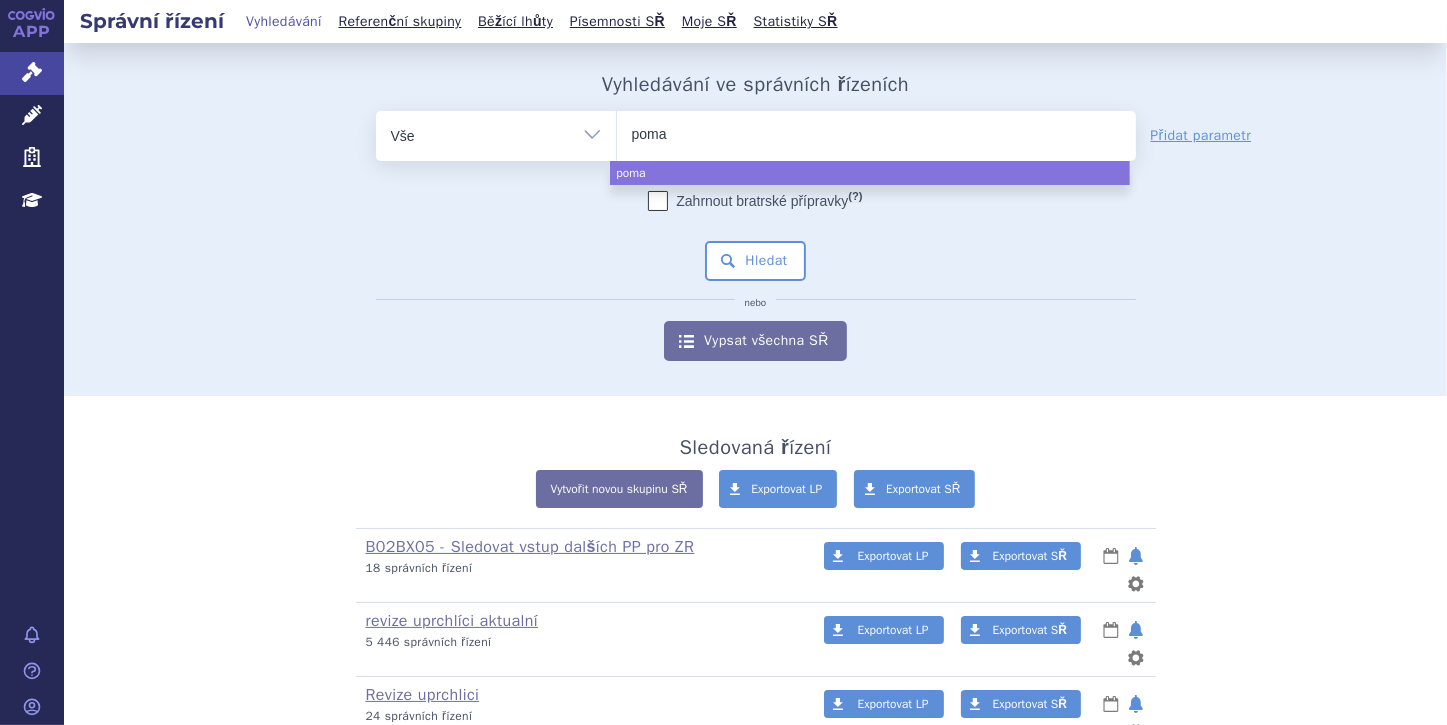 type on "pomal" 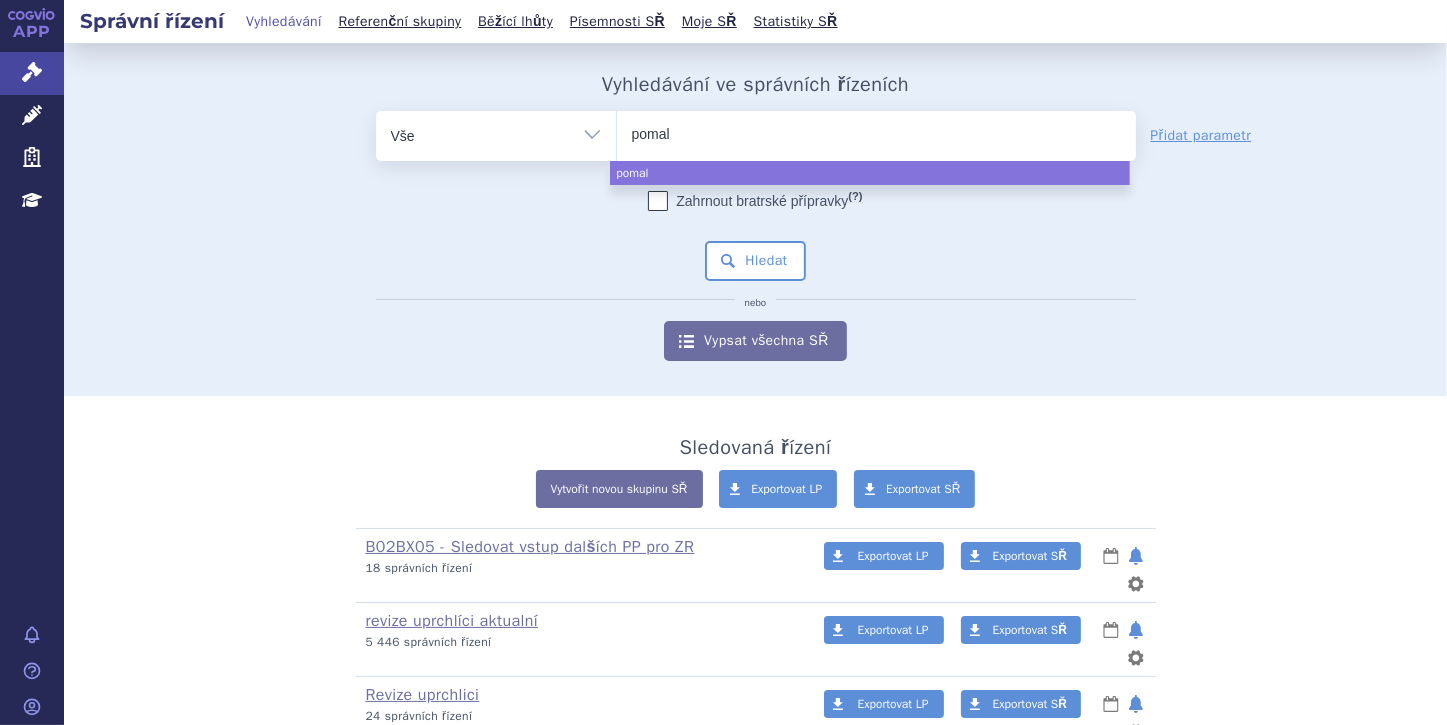type on "pomali" 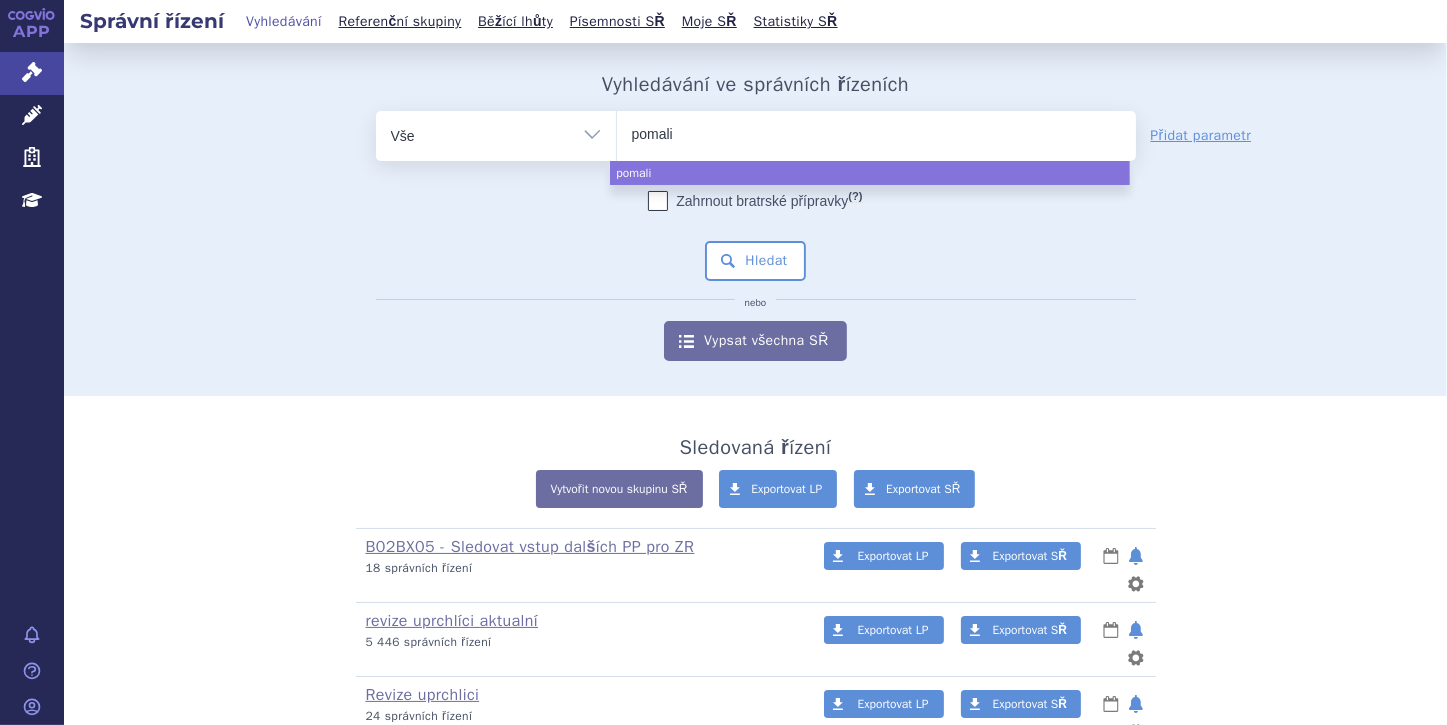 type on "pomalid" 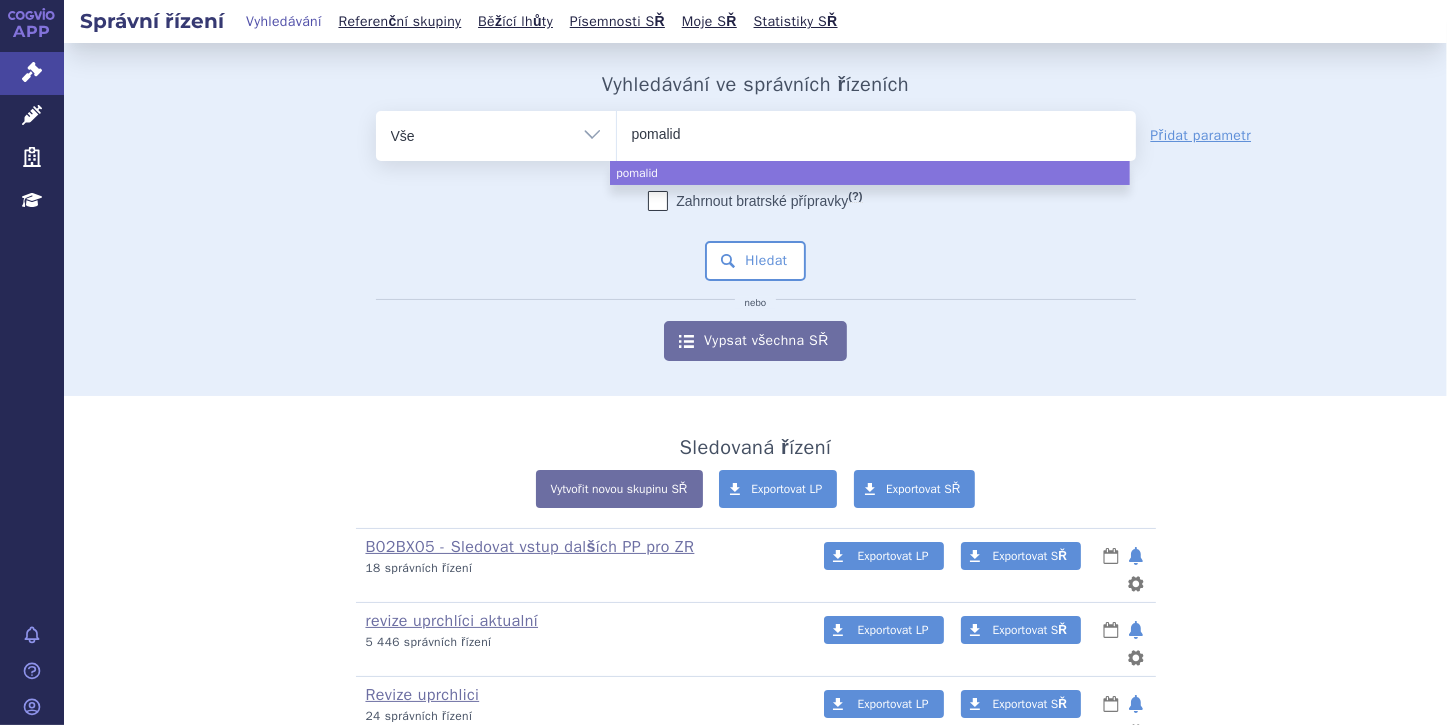 type on "pomalido" 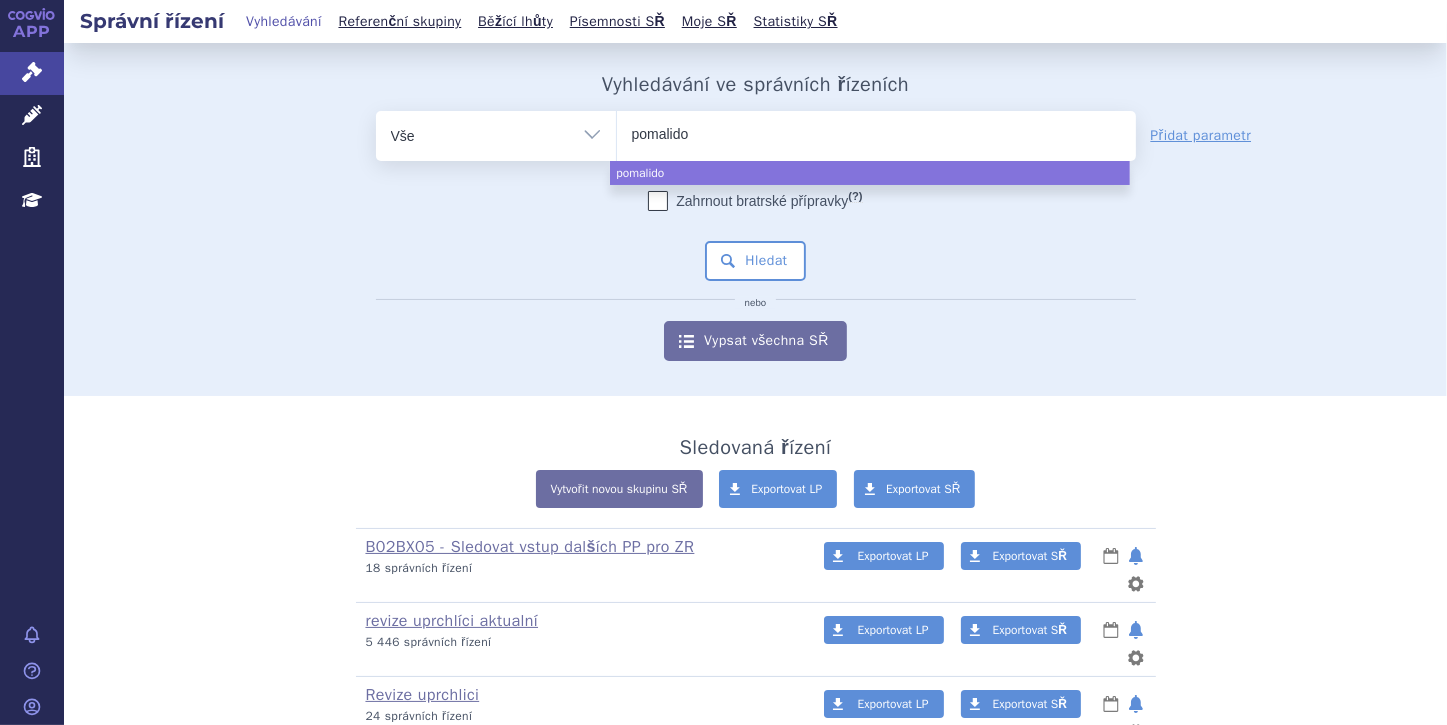 type on "pomalidom" 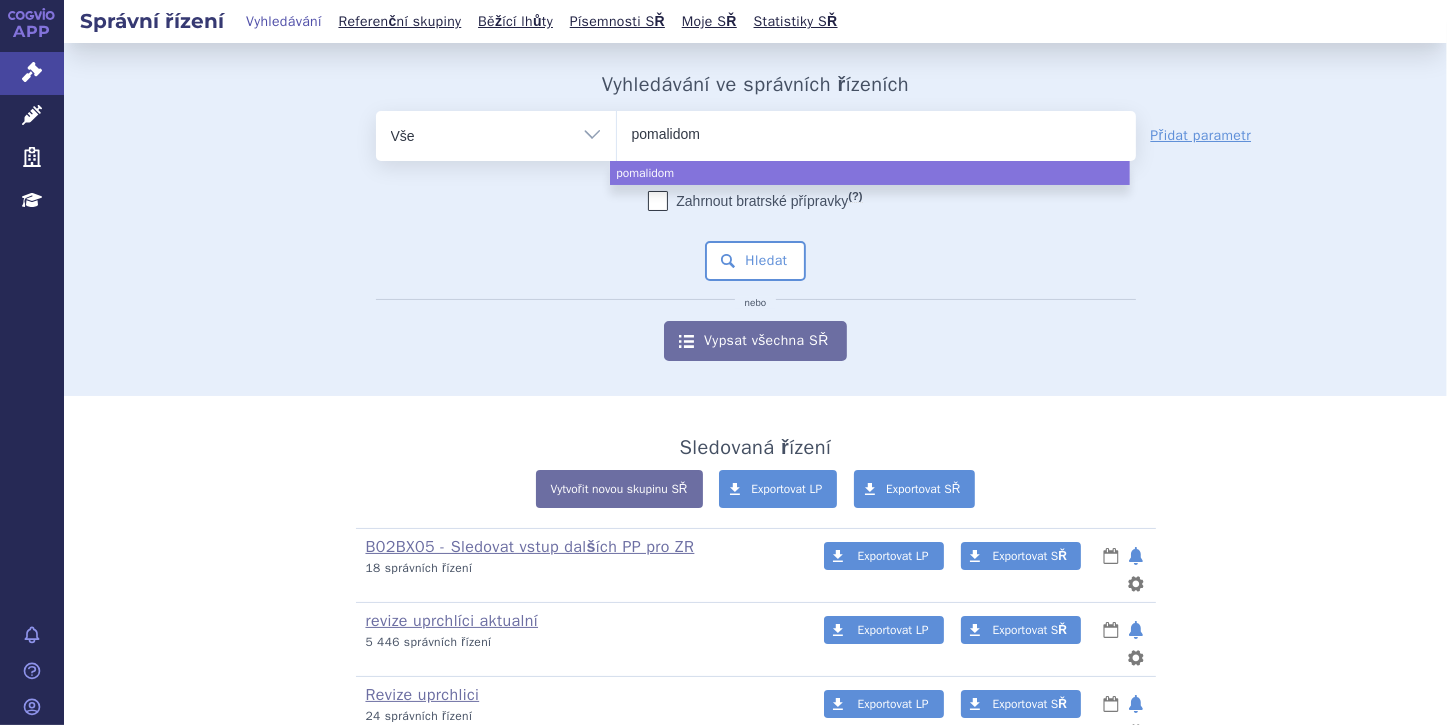 type on "pomalidomi" 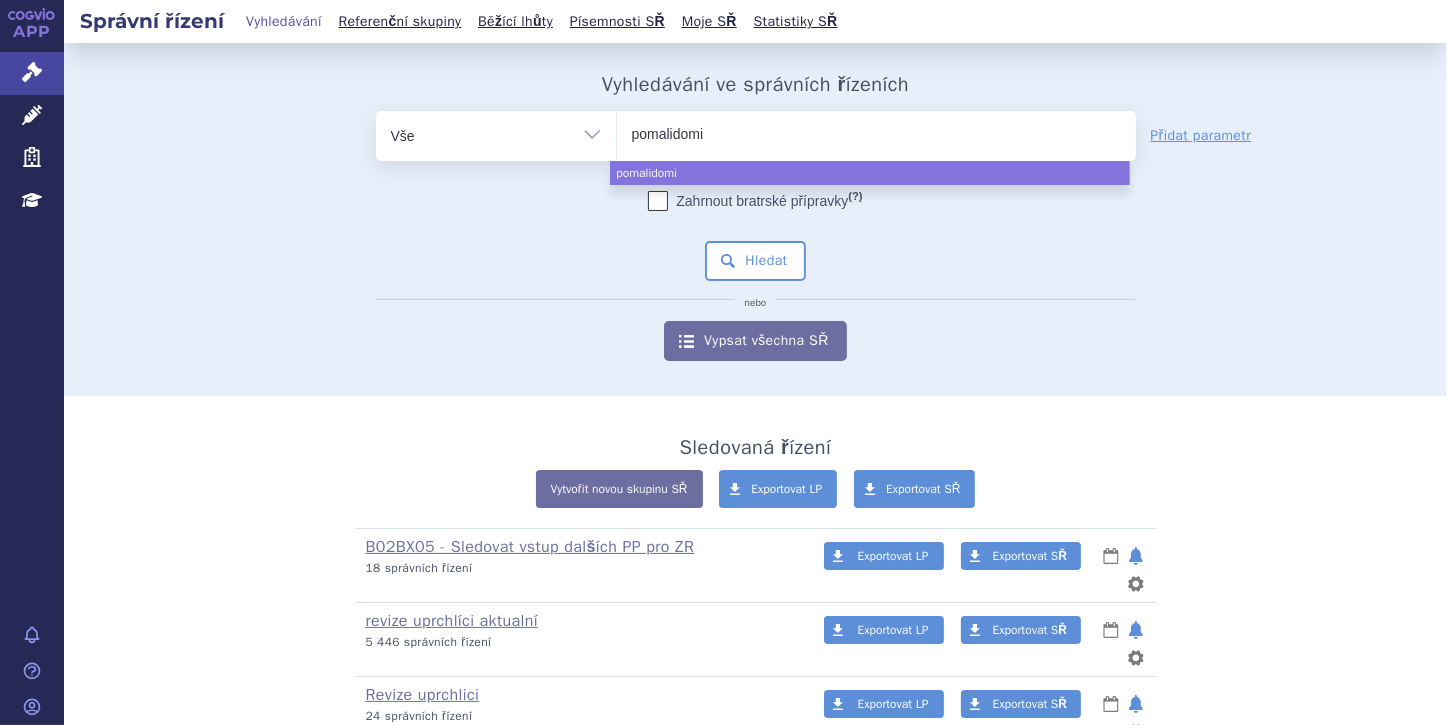 type on "pomalidomid" 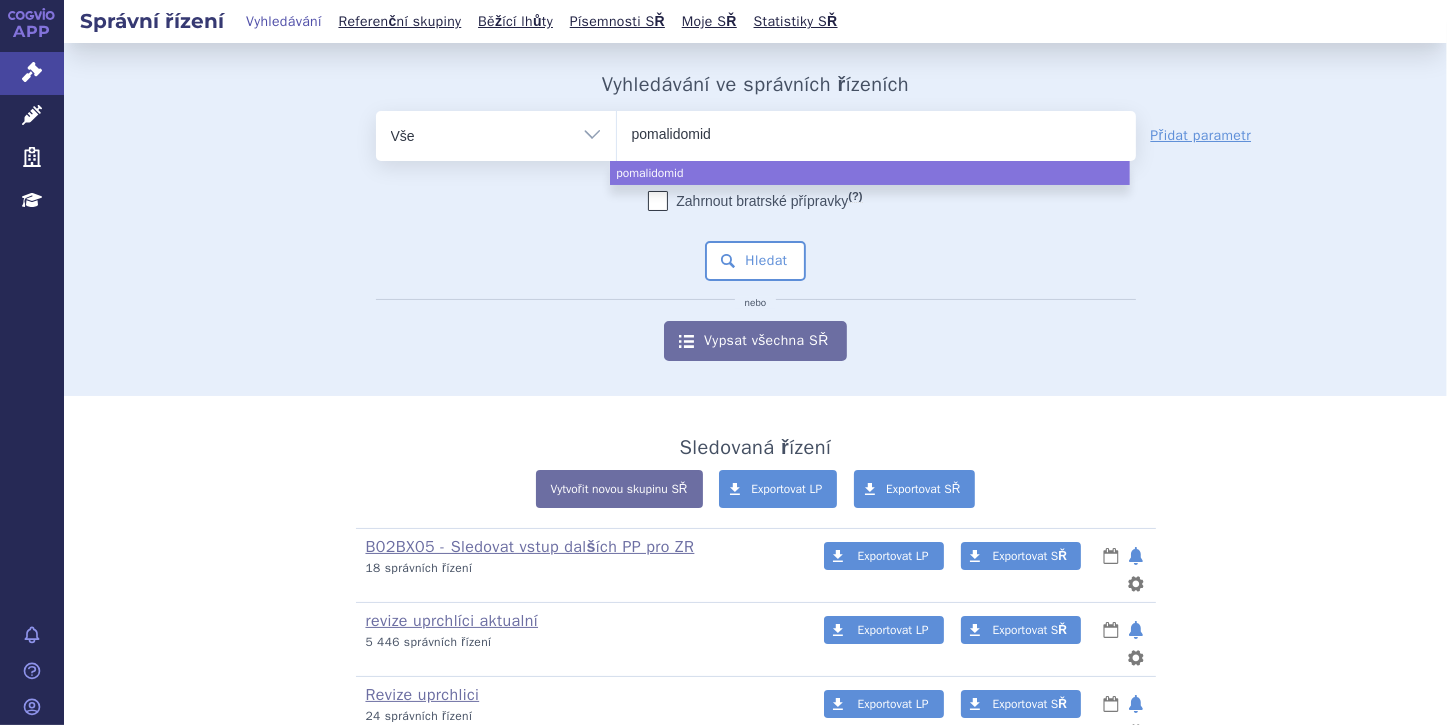 select on "pomalidomid" 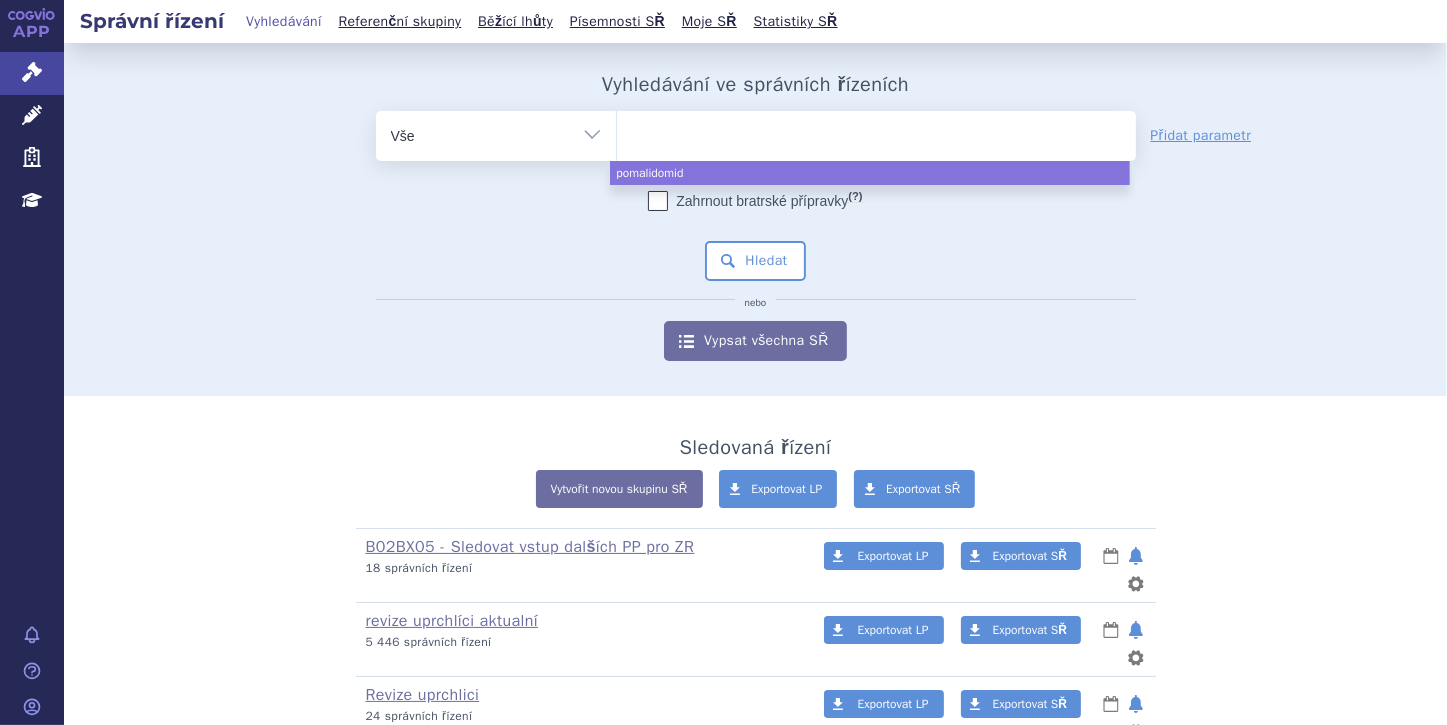 click on "Vše
Spisová značka
Typ SŘ
Přípravek/SUKL kód
Účastník/Držitel" at bounding box center (496, 133) 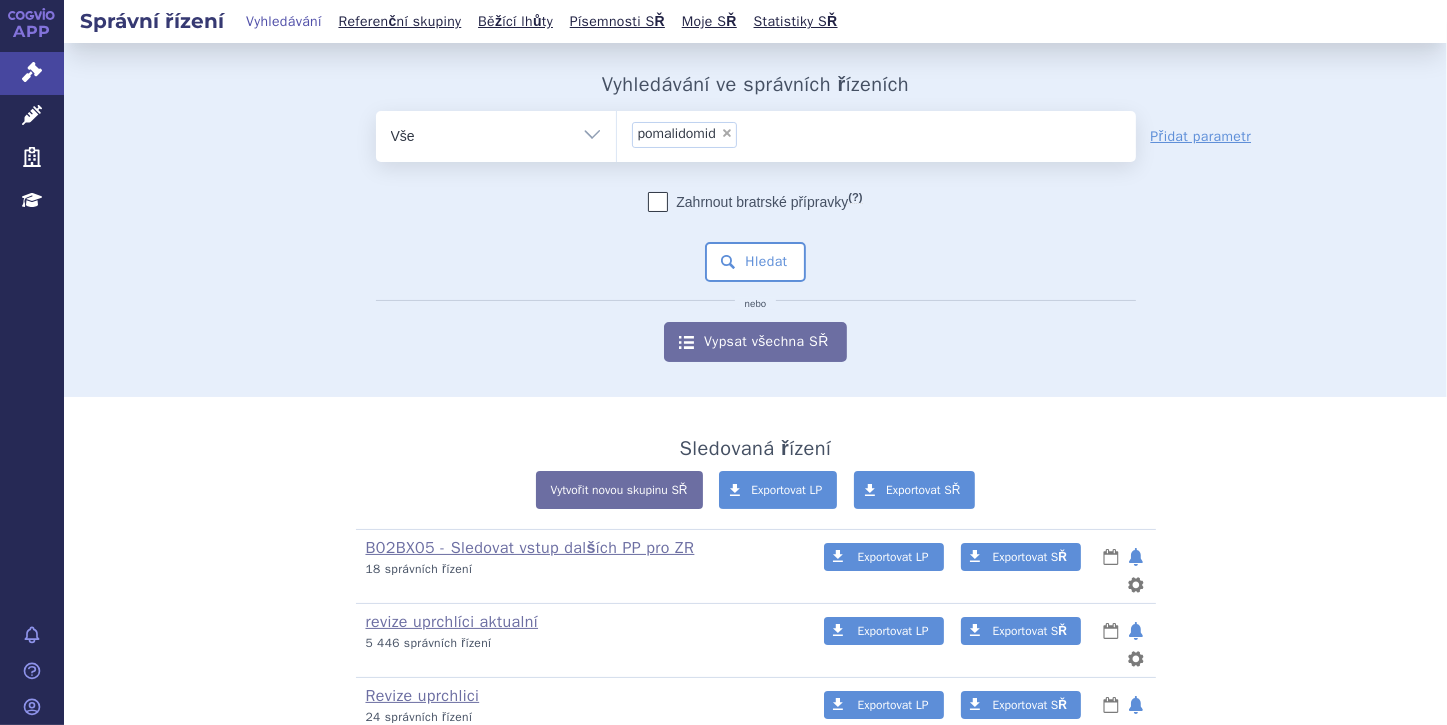 click on "Vše
Spisová značka
Typ SŘ
Přípravek/SUKL kód
Účastník/Držitel" at bounding box center (496, 133) 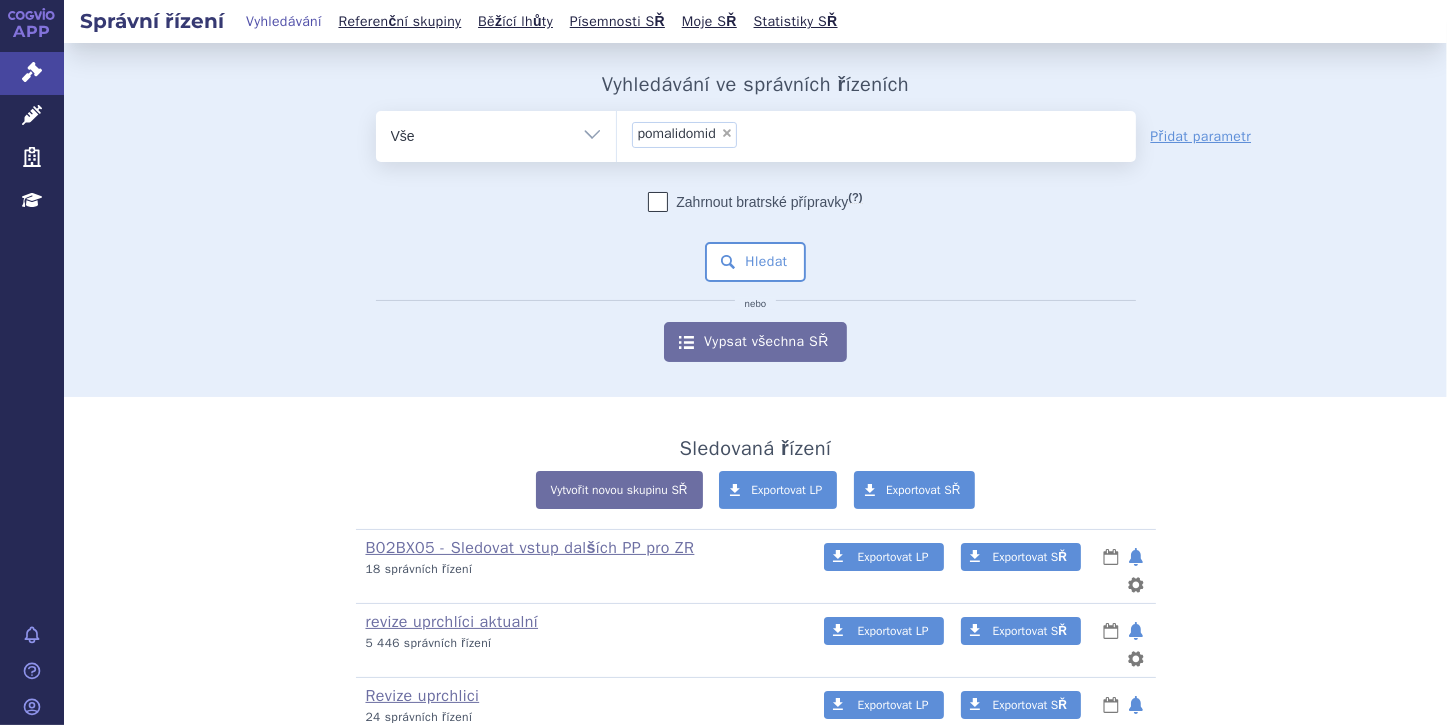 select on "filter-atc-group" 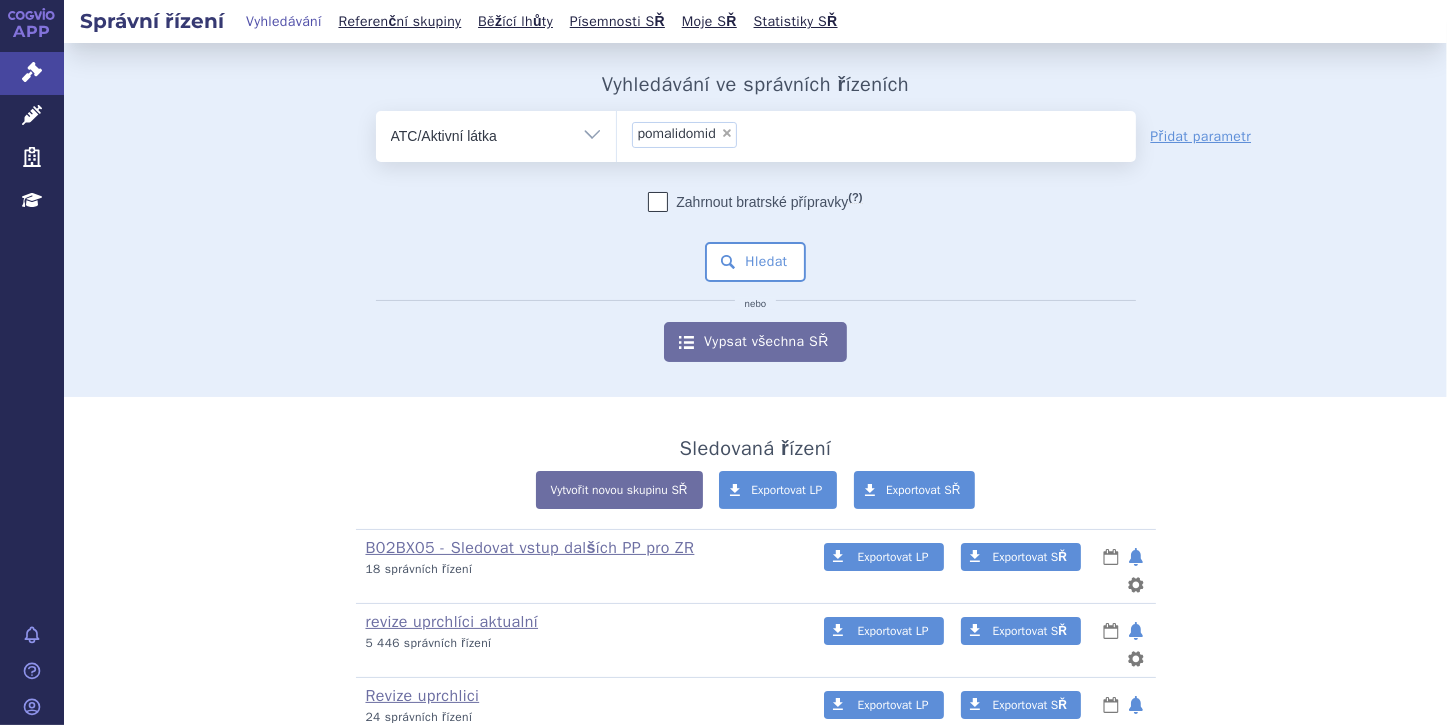 click on "Vše
Spisová značka
Typ SŘ
Přípravek/SUKL kód
Účastník/Držitel" at bounding box center (496, 133) 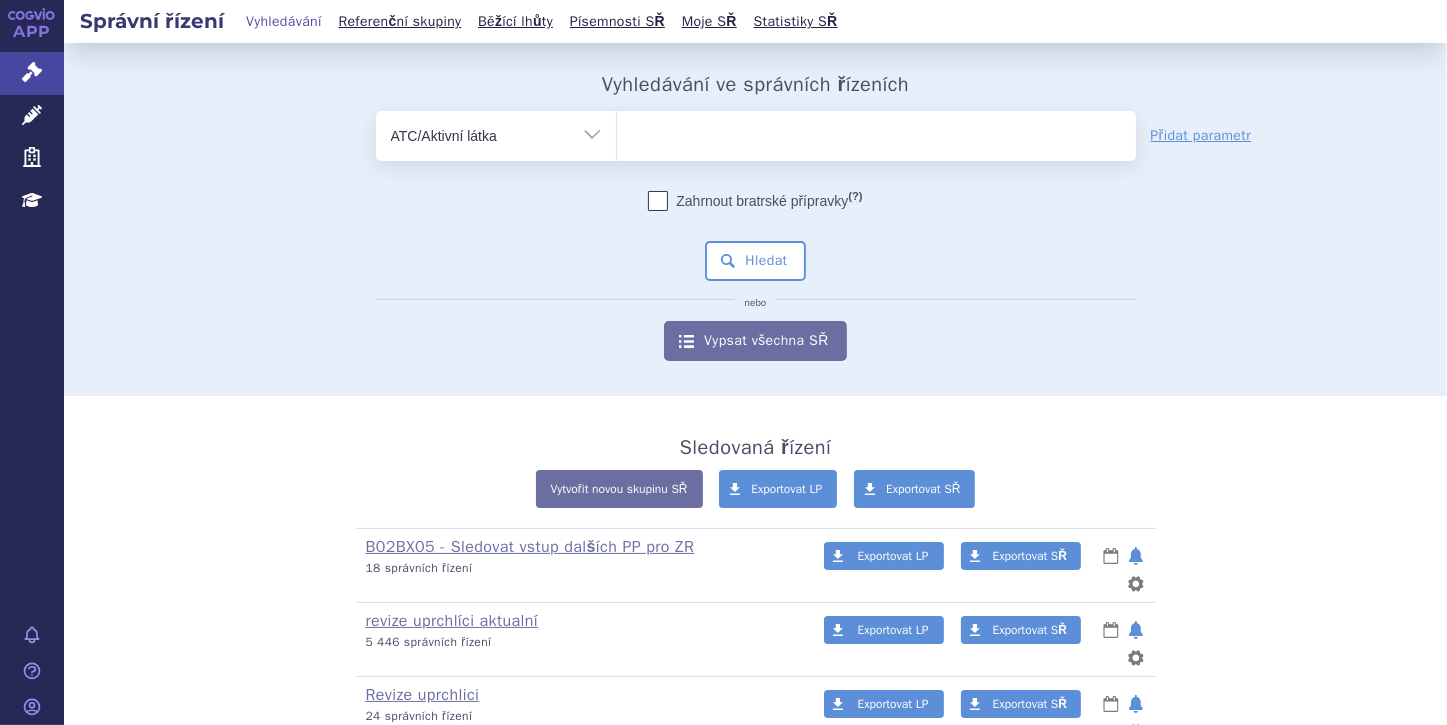 click at bounding box center (876, 132) 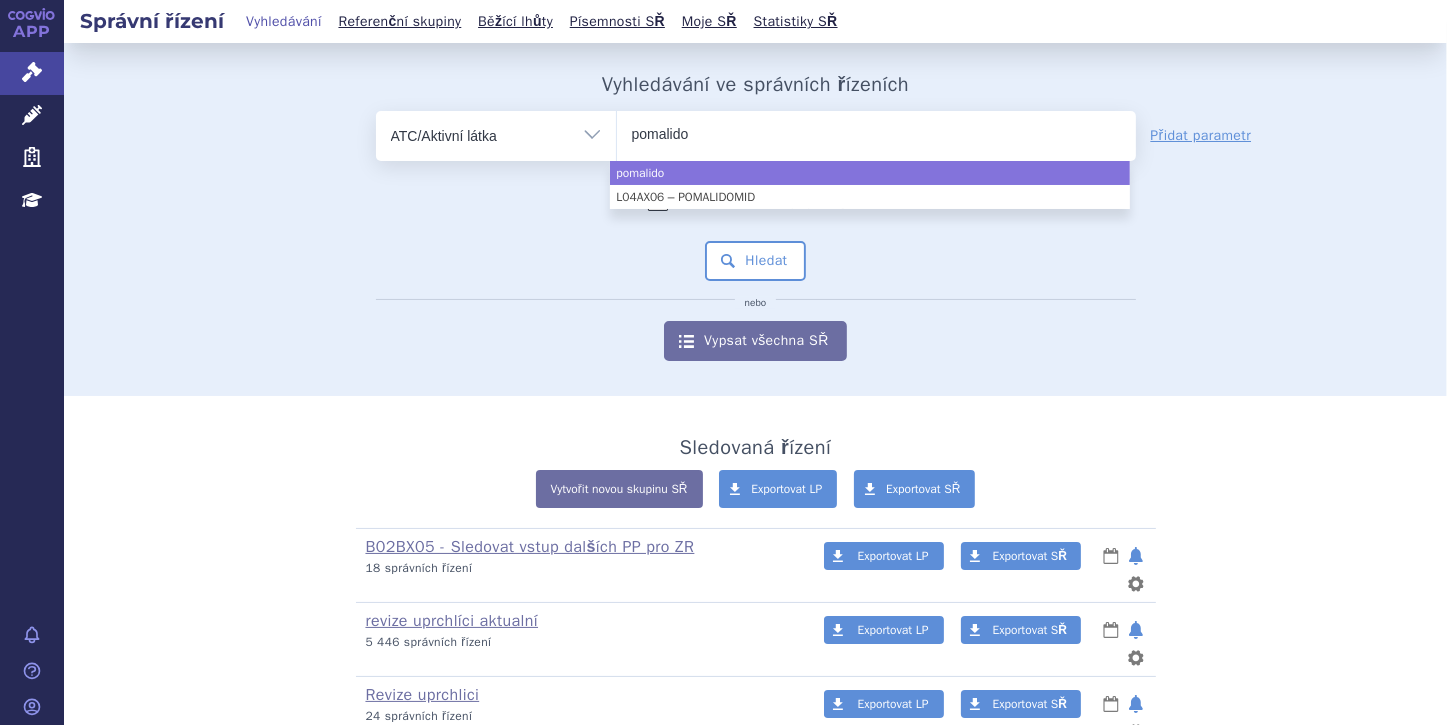 type on "pomalido" 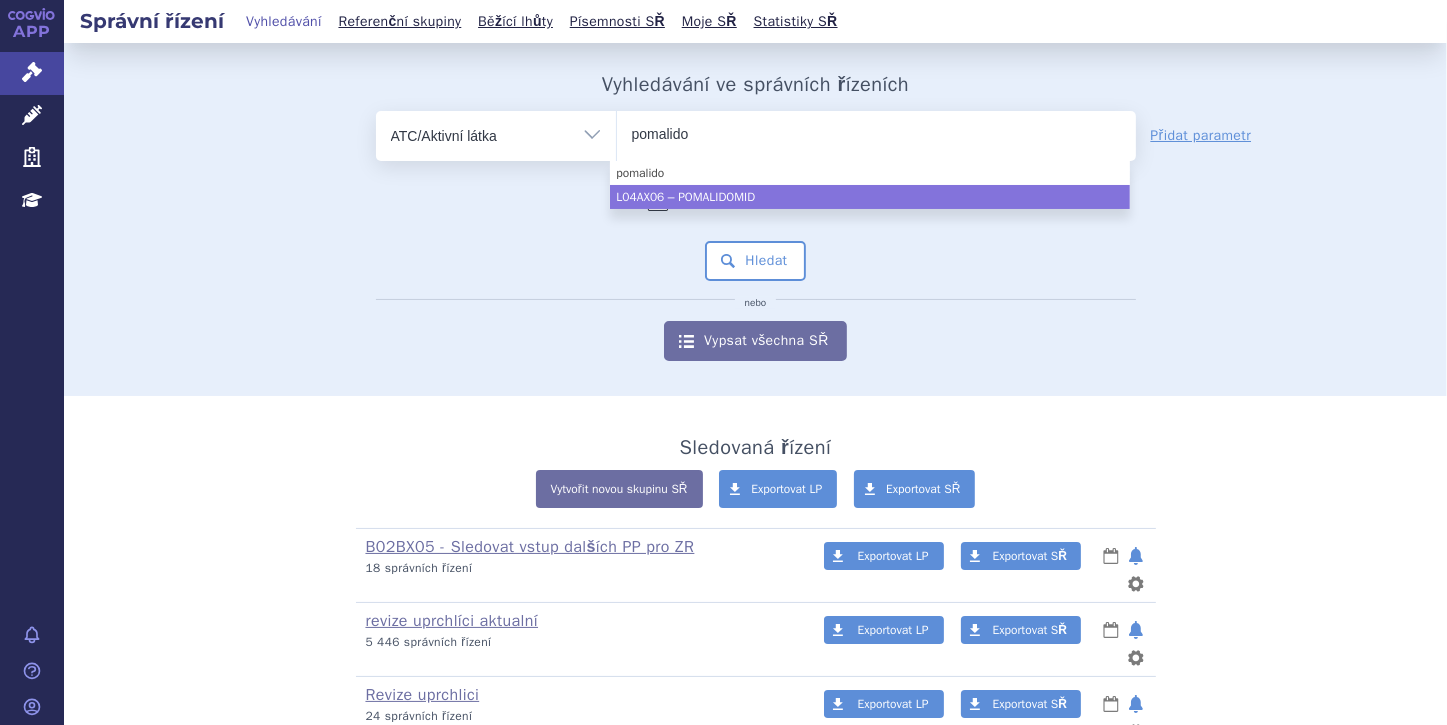 type 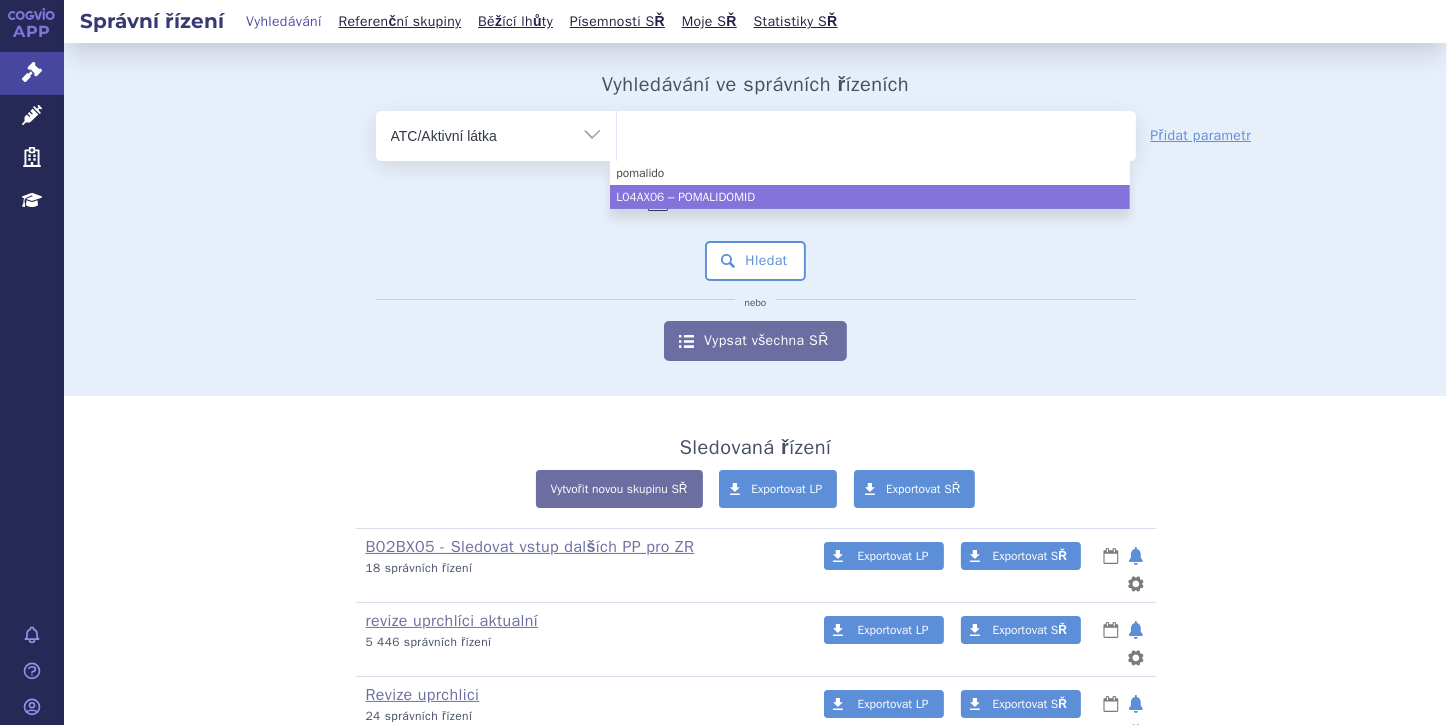 select on "L04AX06" 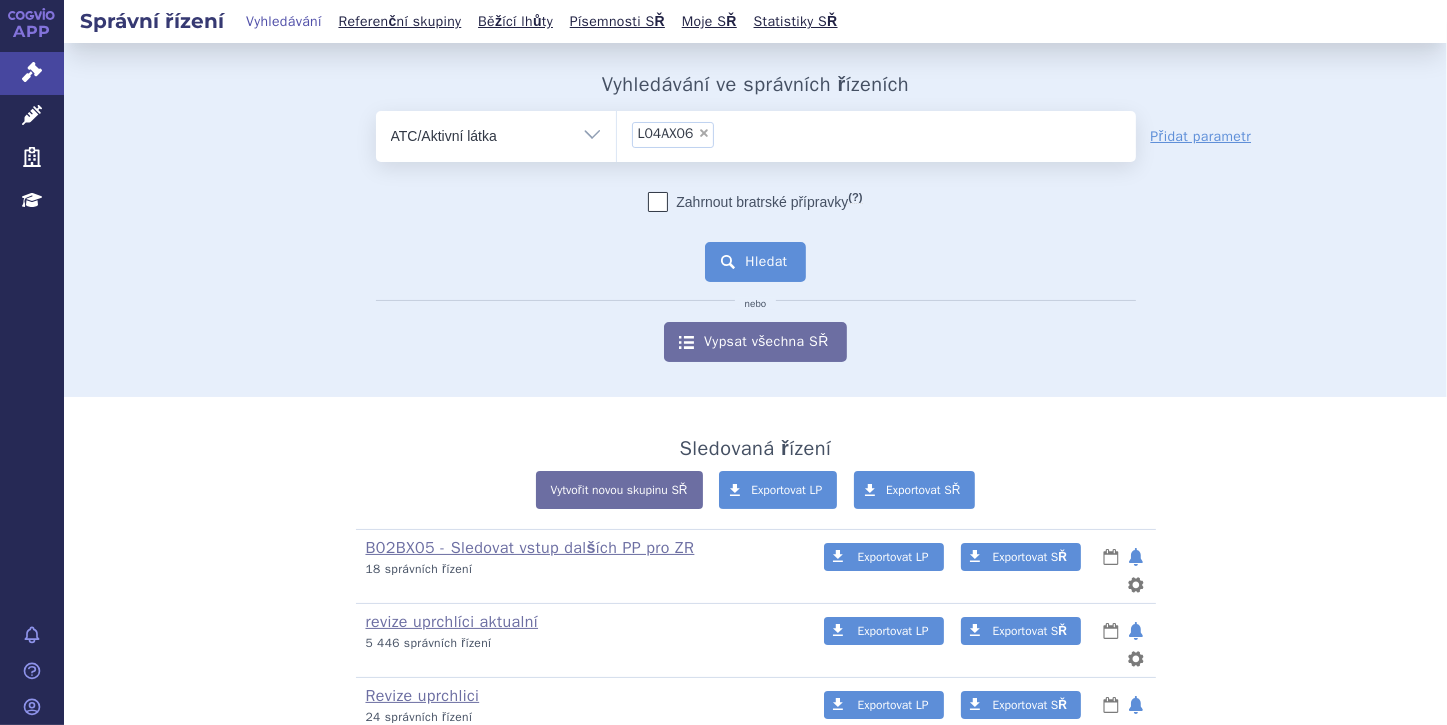 click on "Hledat" at bounding box center [755, 262] 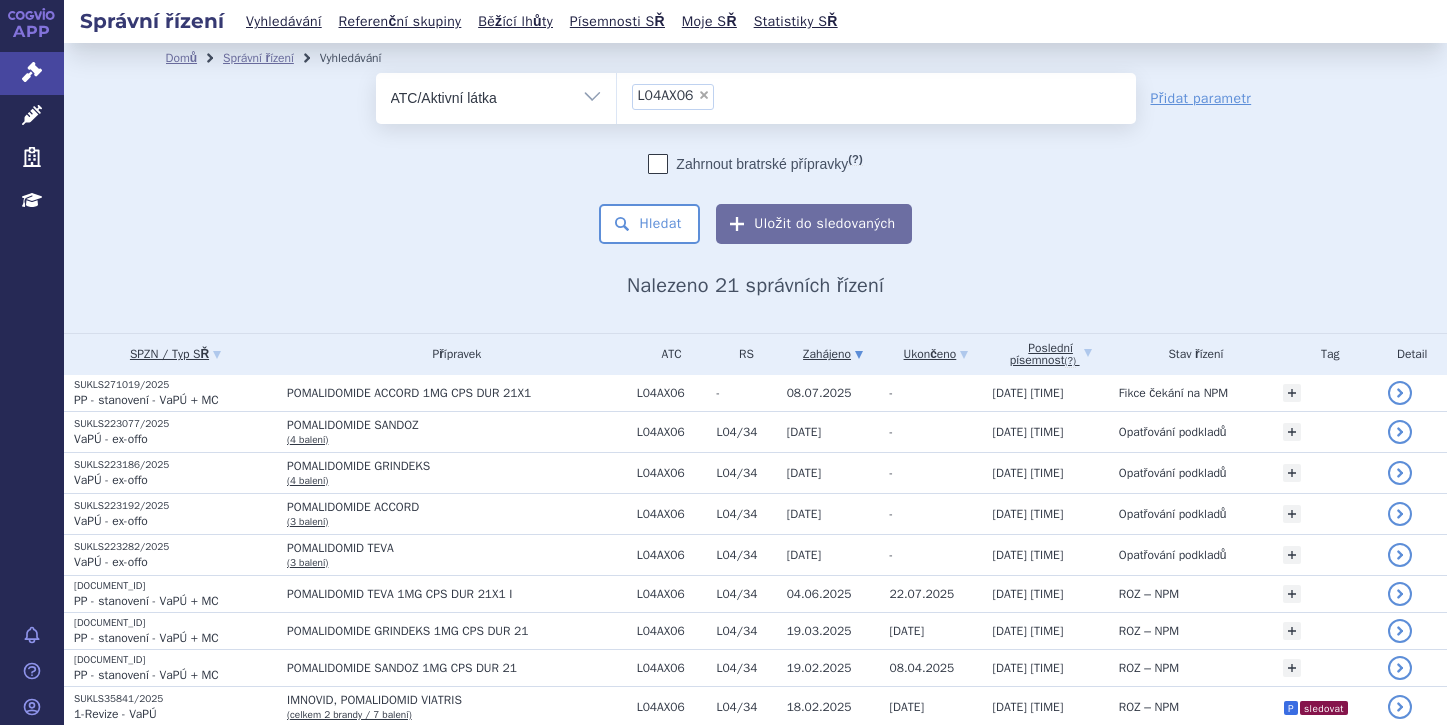 scroll, scrollTop: 0, scrollLeft: 0, axis: both 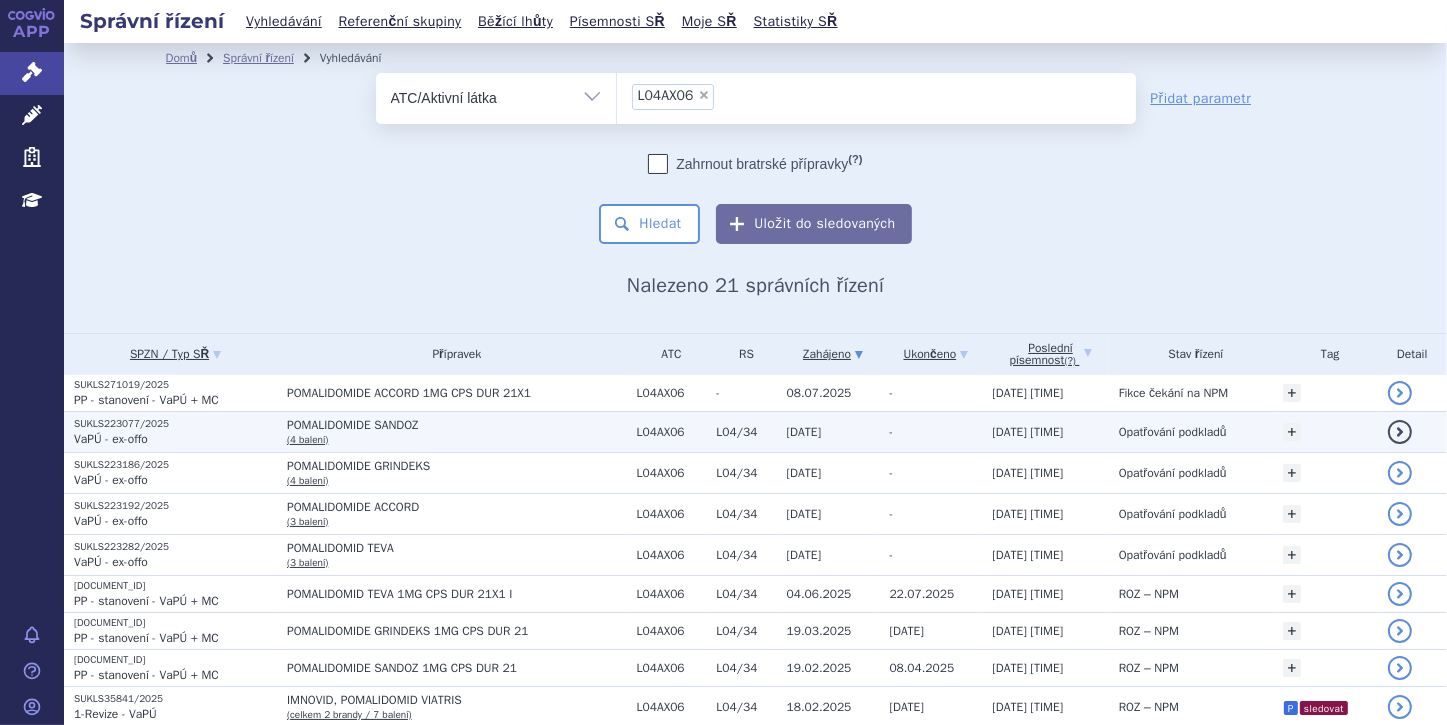 click on "VaPÚ - ex-offo" at bounding box center (111, 439) 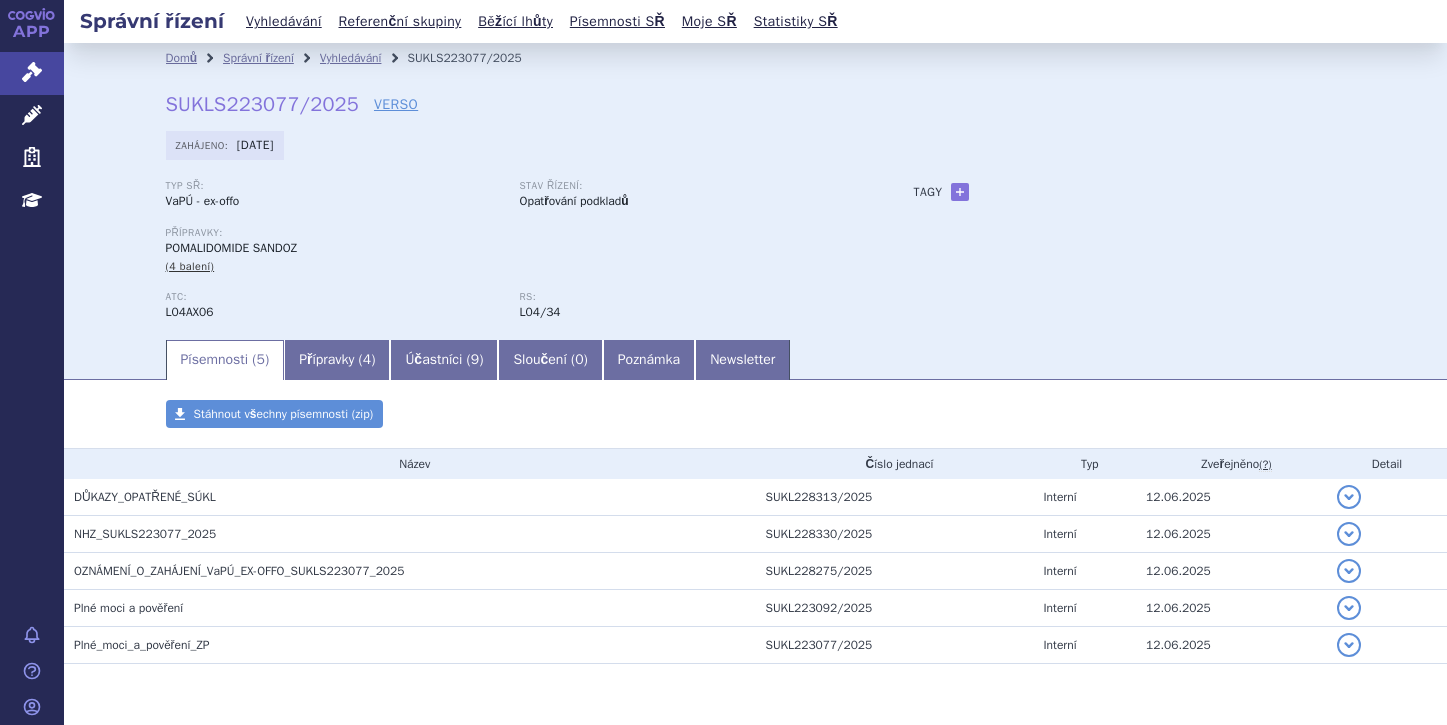 scroll, scrollTop: 0, scrollLeft: 0, axis: both 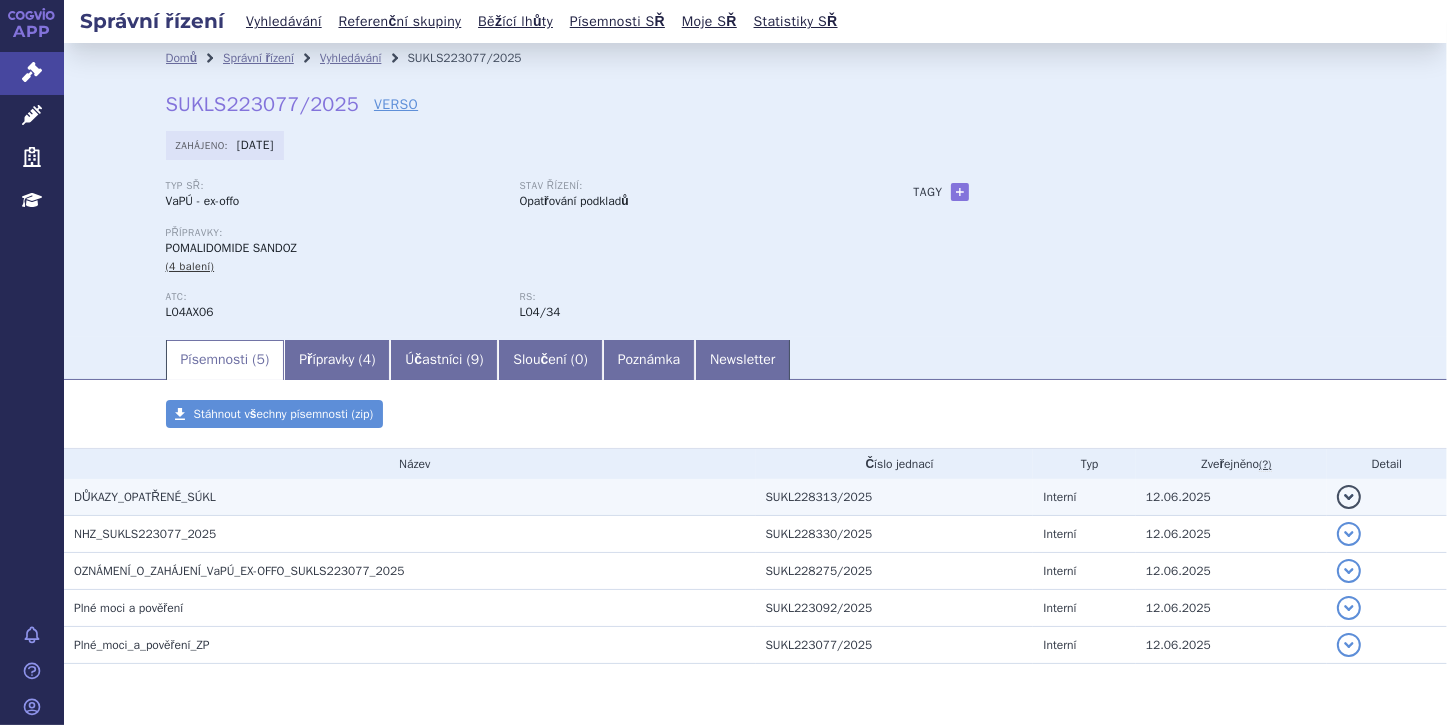 click on "DŮKAZY_OPATŘENÉ_SÚKL" at bounding box center [145, 497] 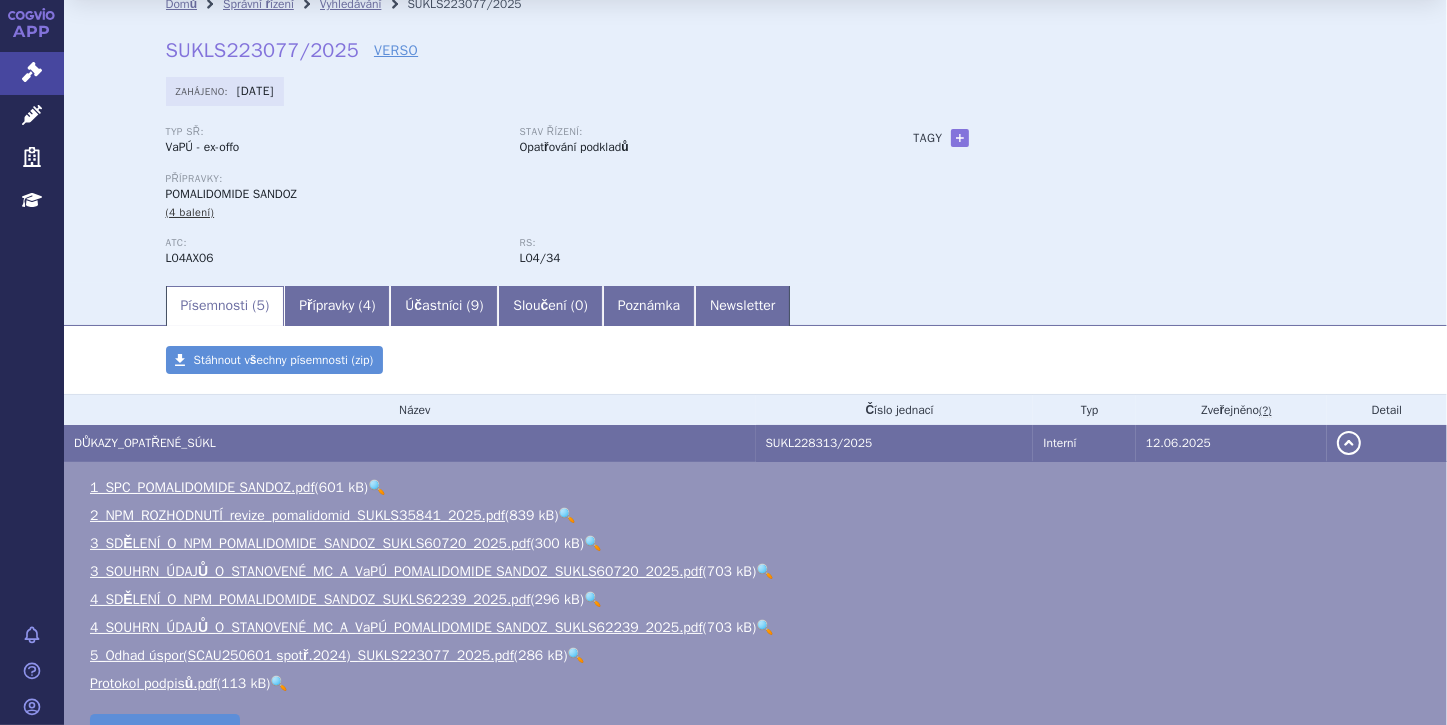 scroll, scrollTop: 80, scrollLeft: 0, axis: vertical 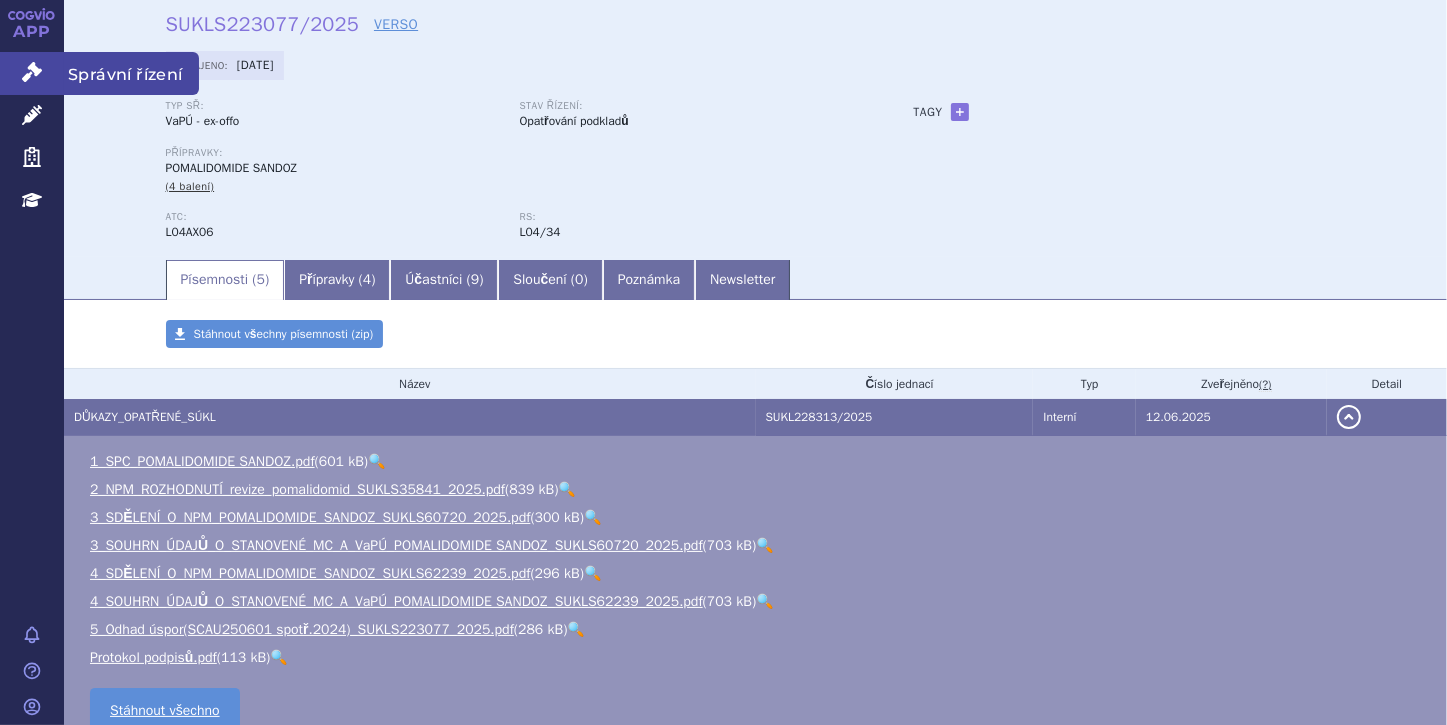 click on "Správní řízení" at bounding box center (32, 73) 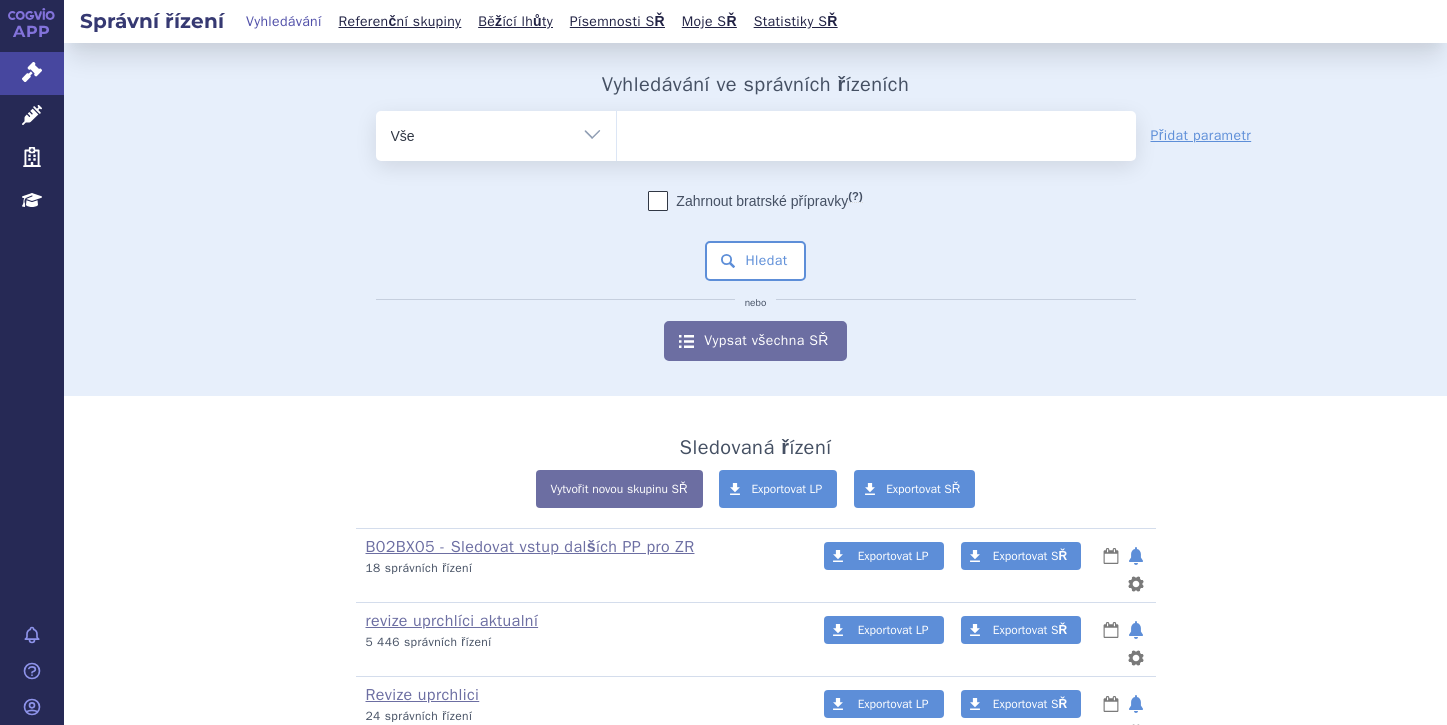 scroll, scrollTop: 0, scrollLeft: 0, axis: both 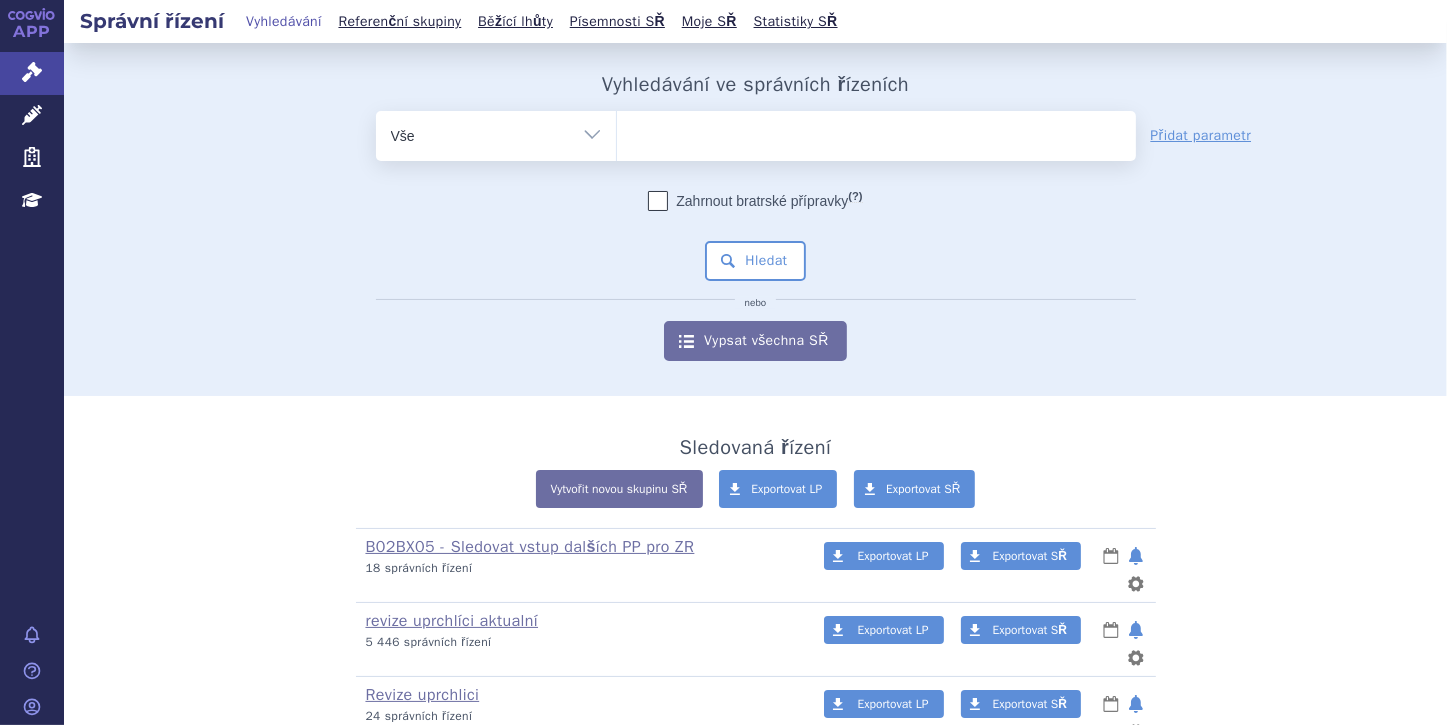 click at bounding box center [876, 132] 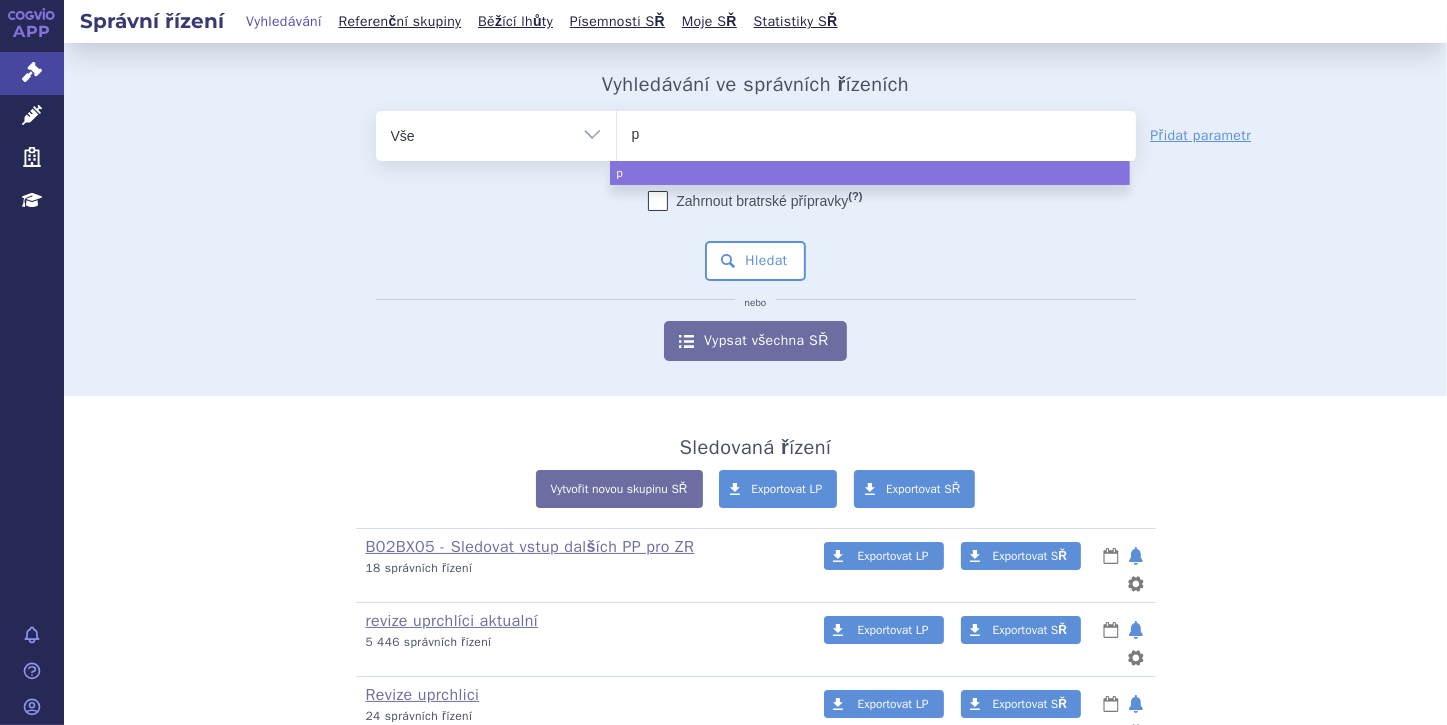 type on "po" 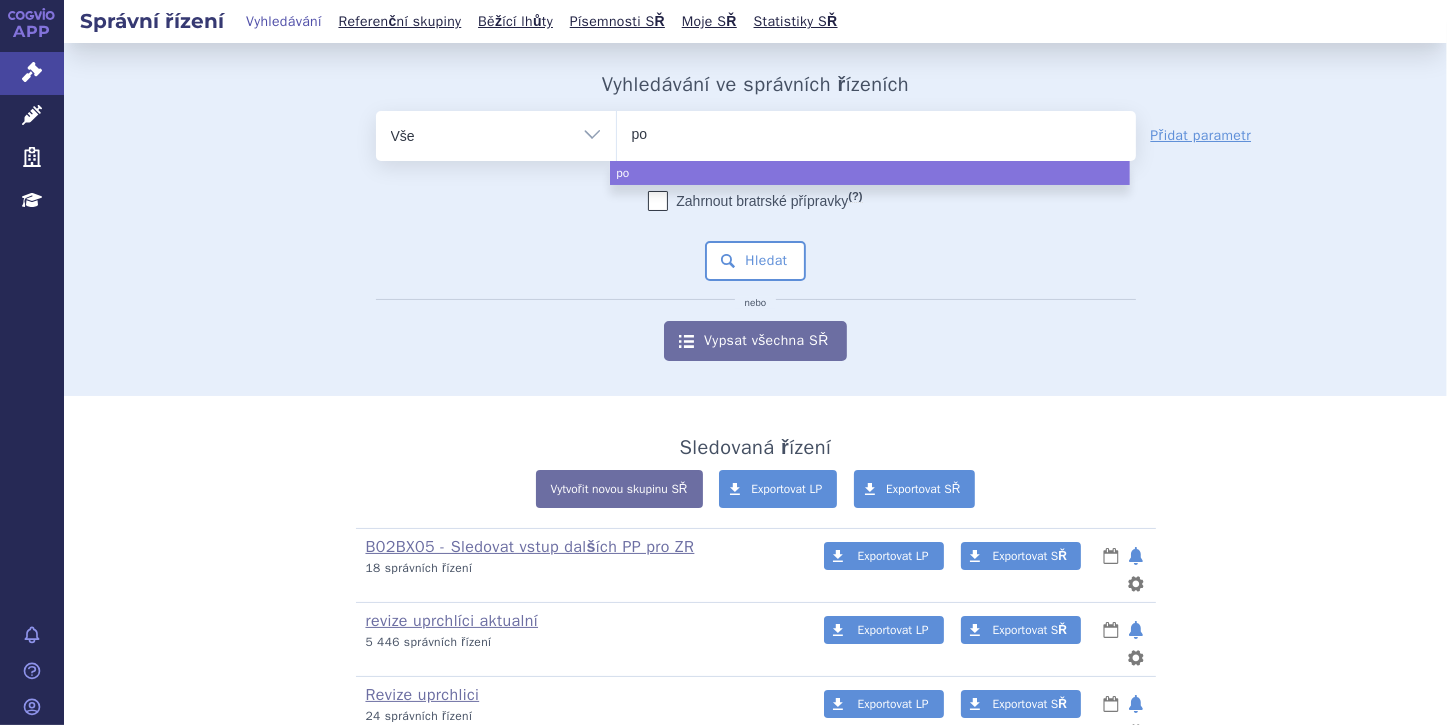 type on "pom" 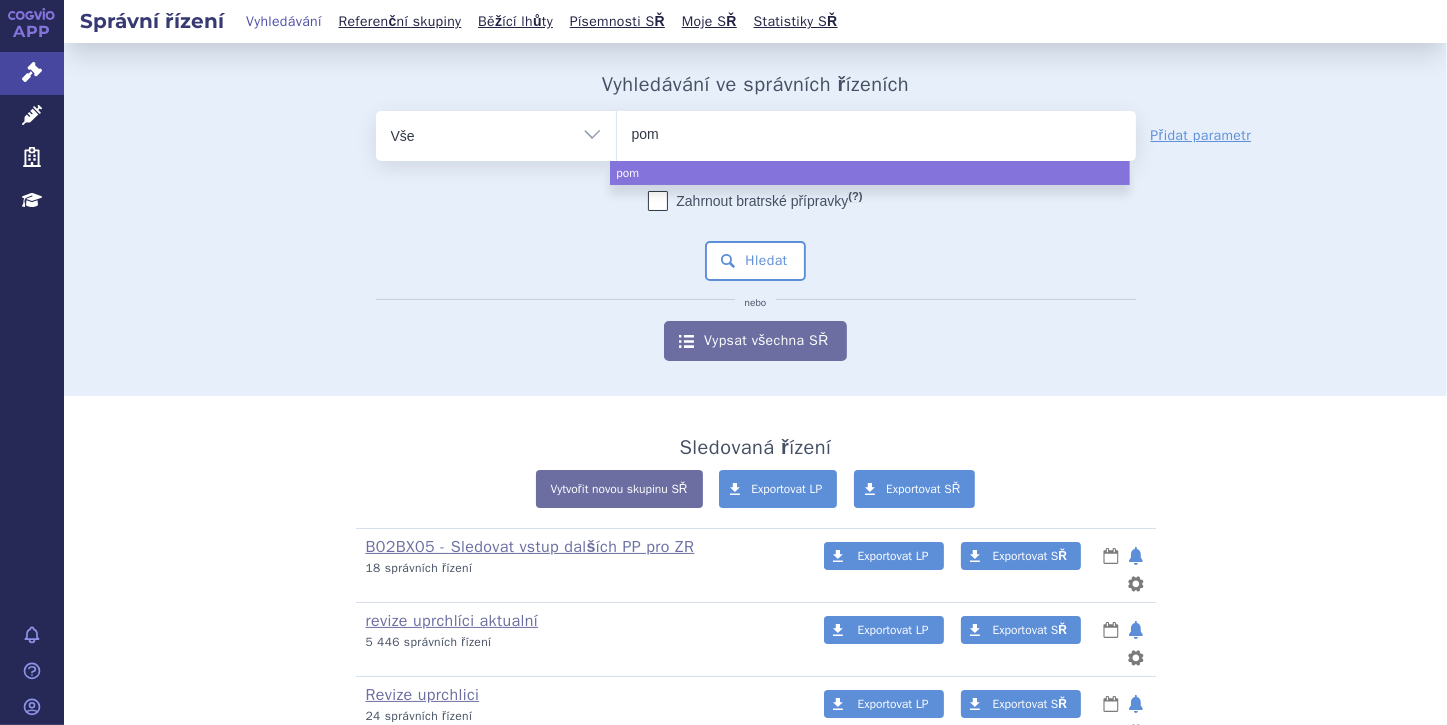 type on "poma" 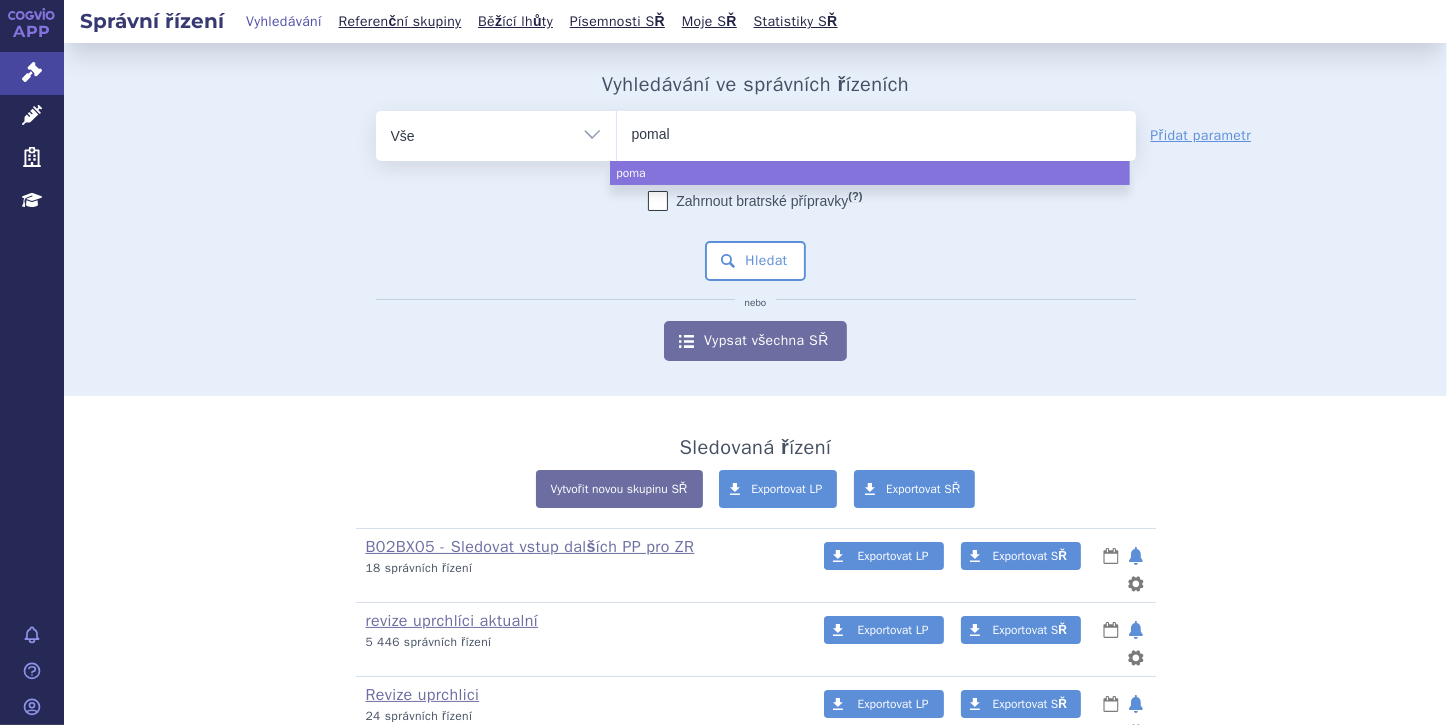 type on "pomali" 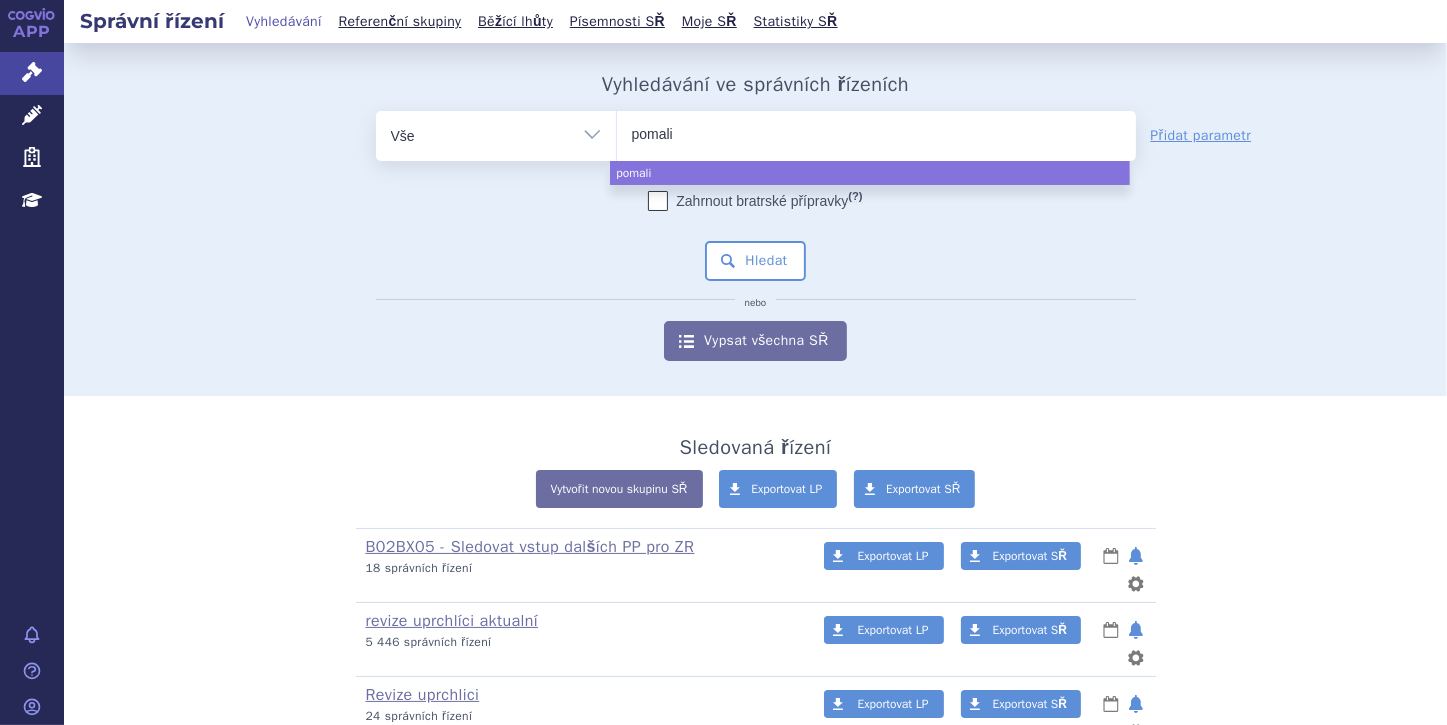 type on "pomalid" 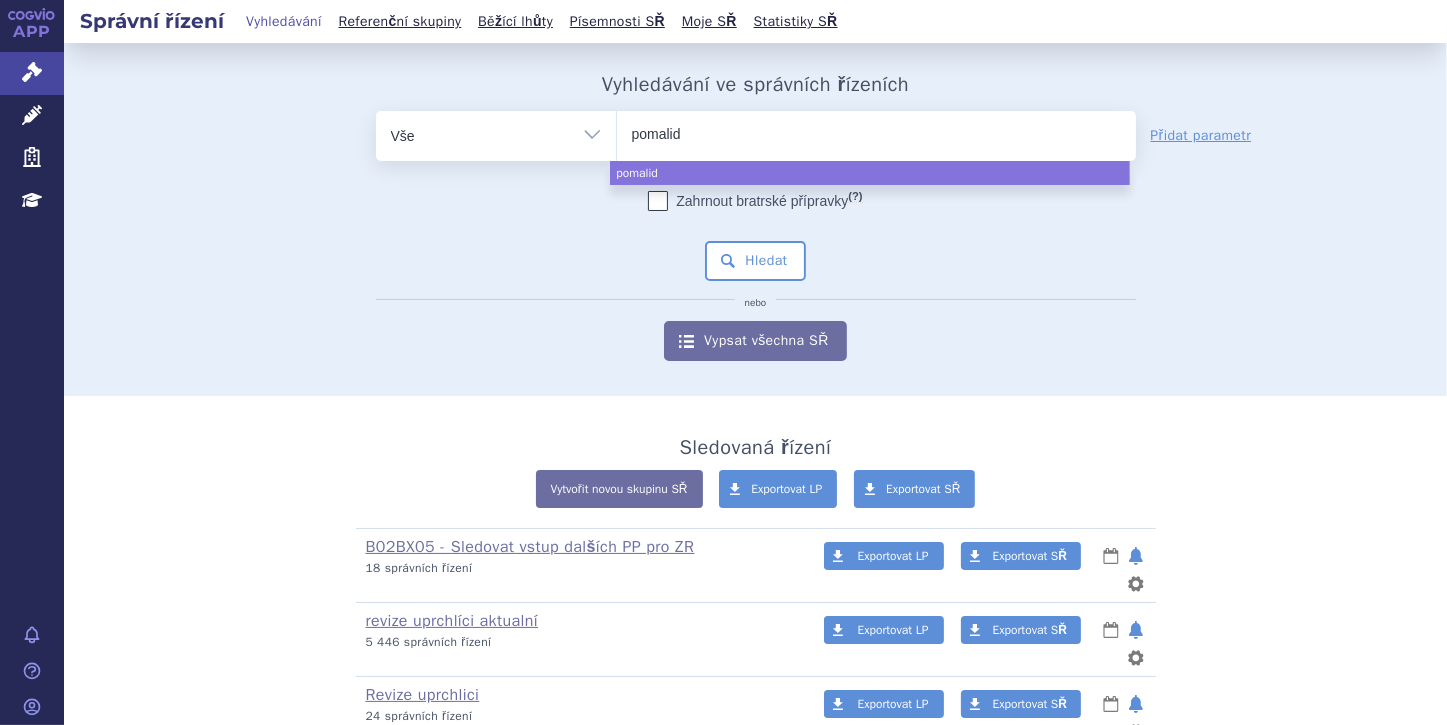 type on "pomalido" 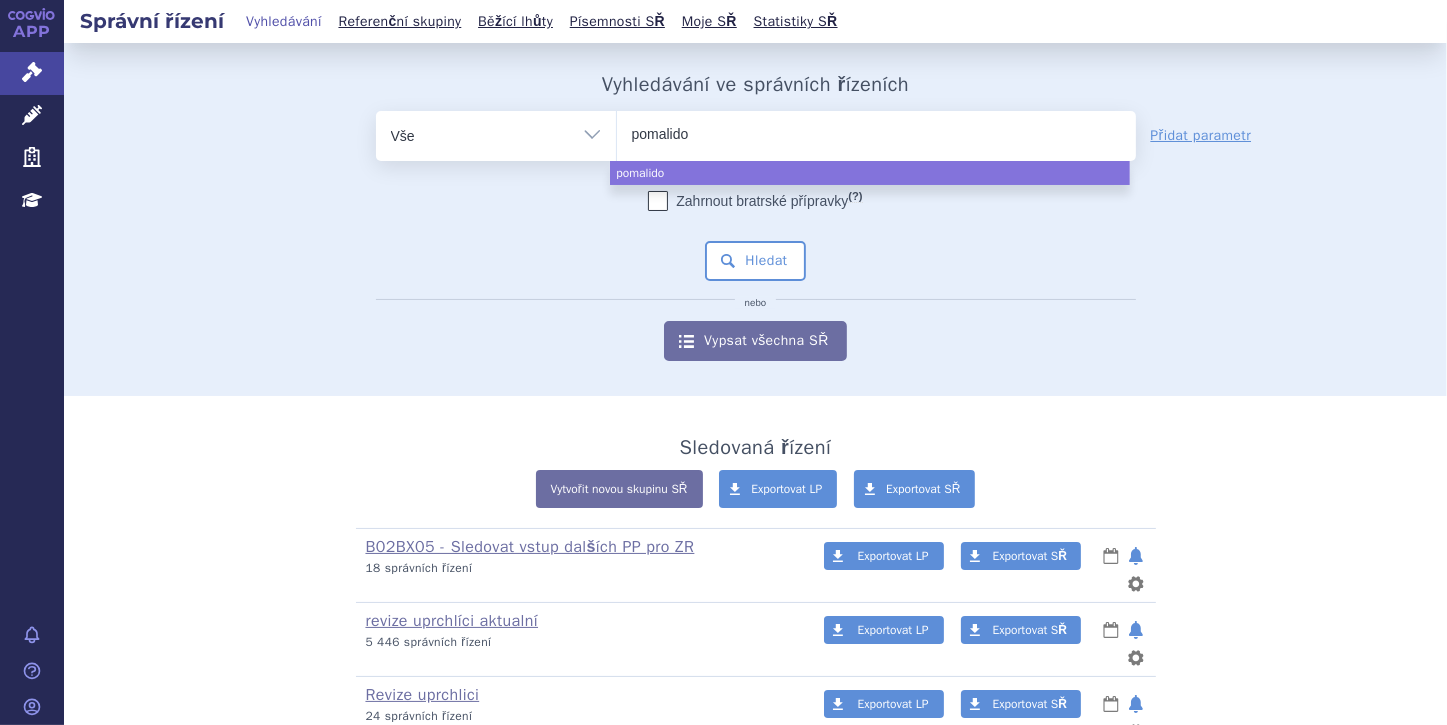 type on "pomalidom" 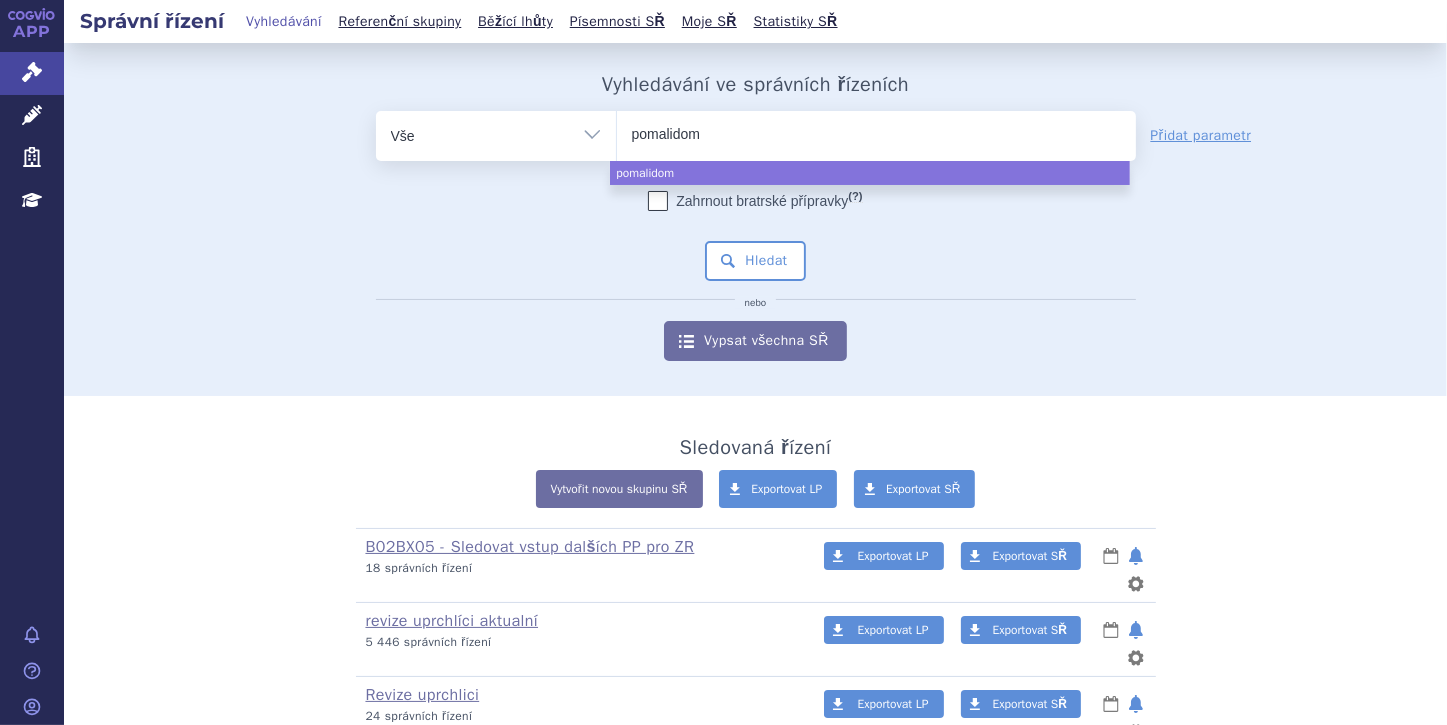 type on "pomalidomi" 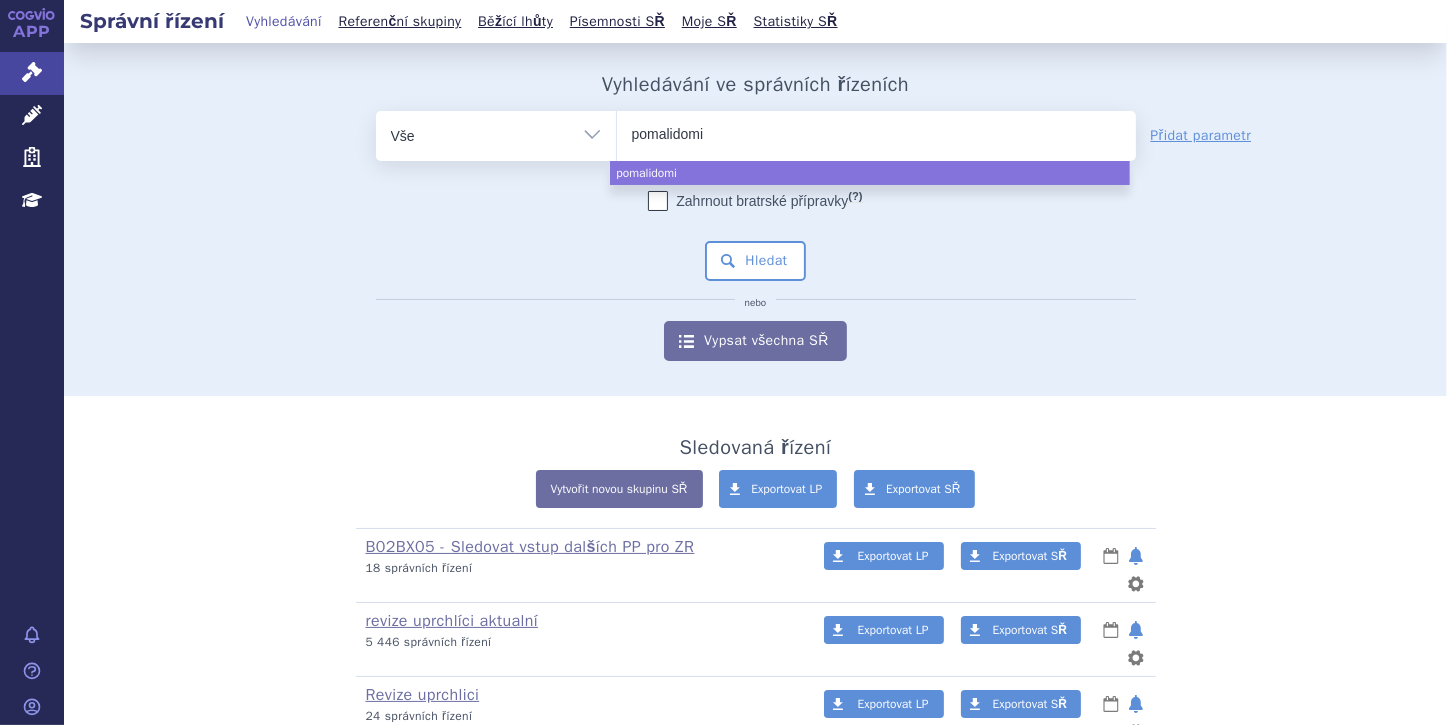 type on "pomalidomid" 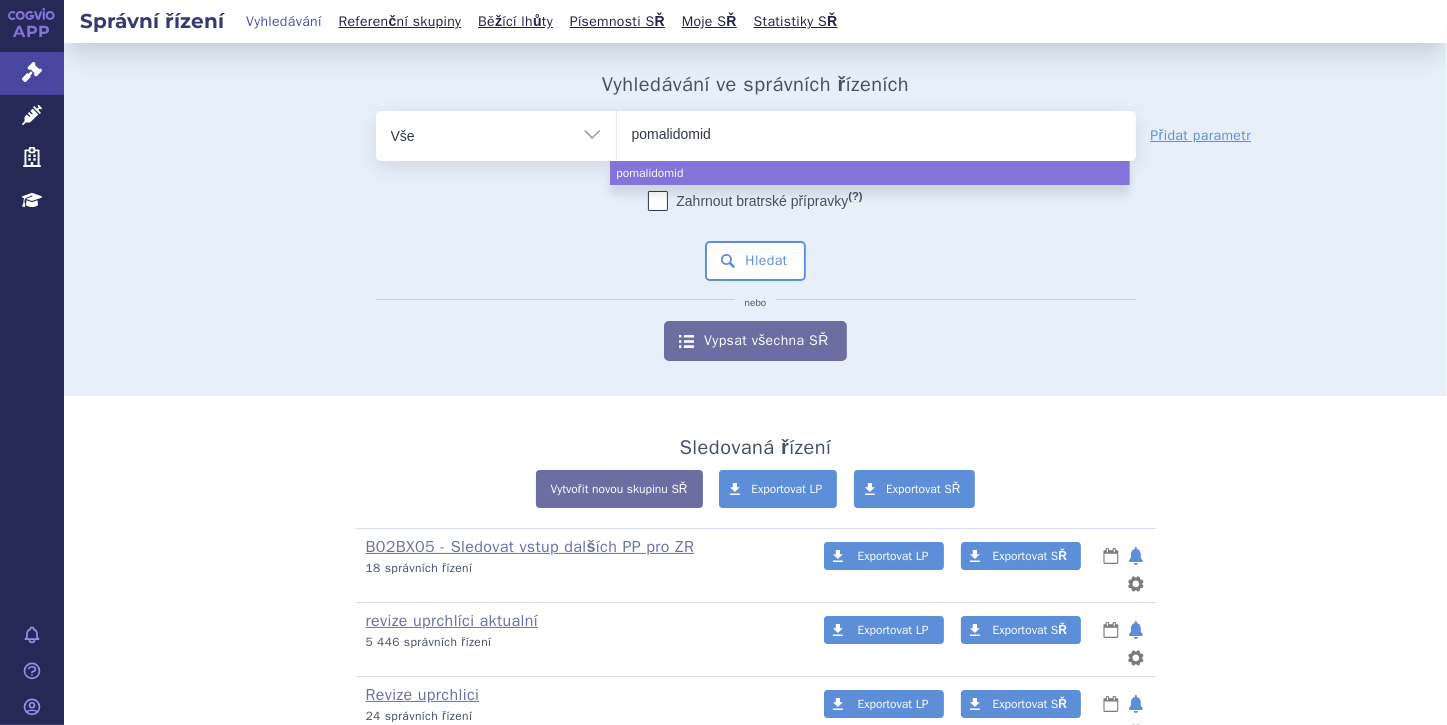 select on "pomalidomid" 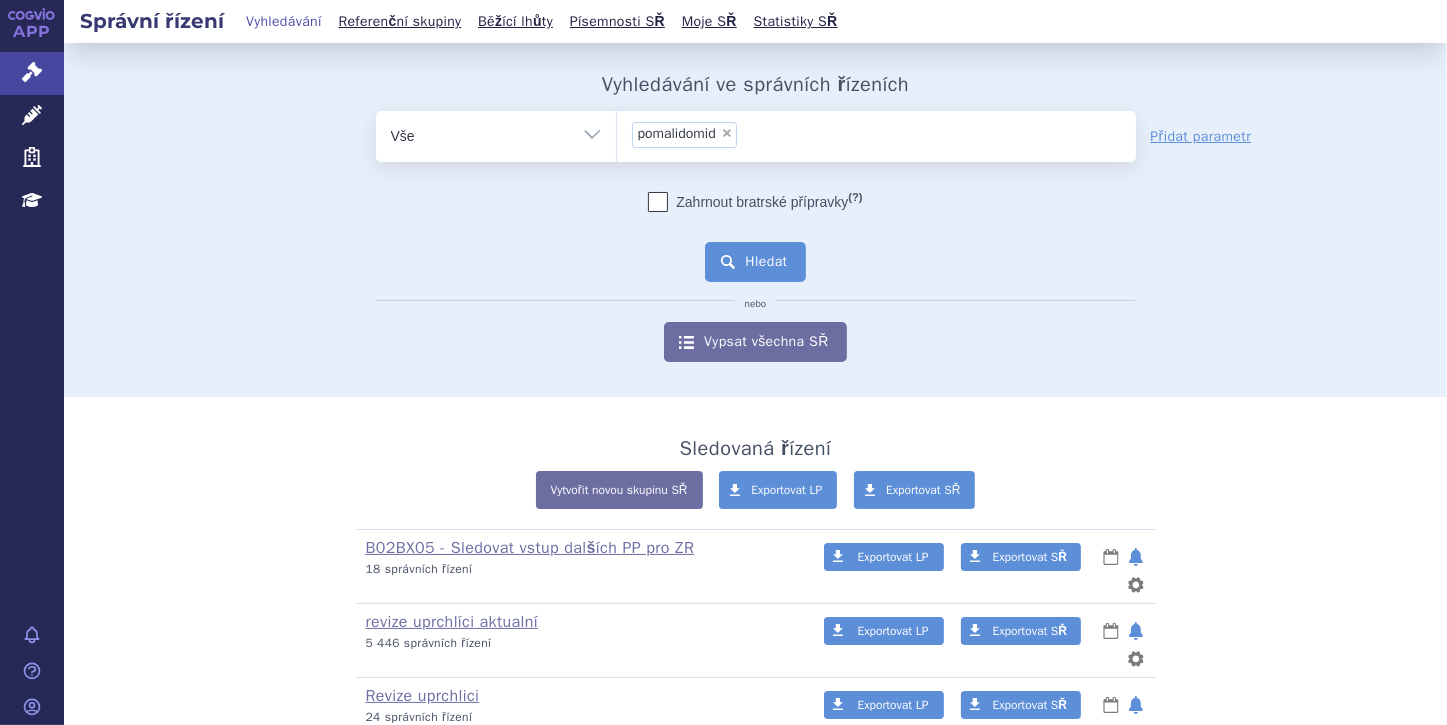 click on "Hledat" at bounding box center (755, 262) 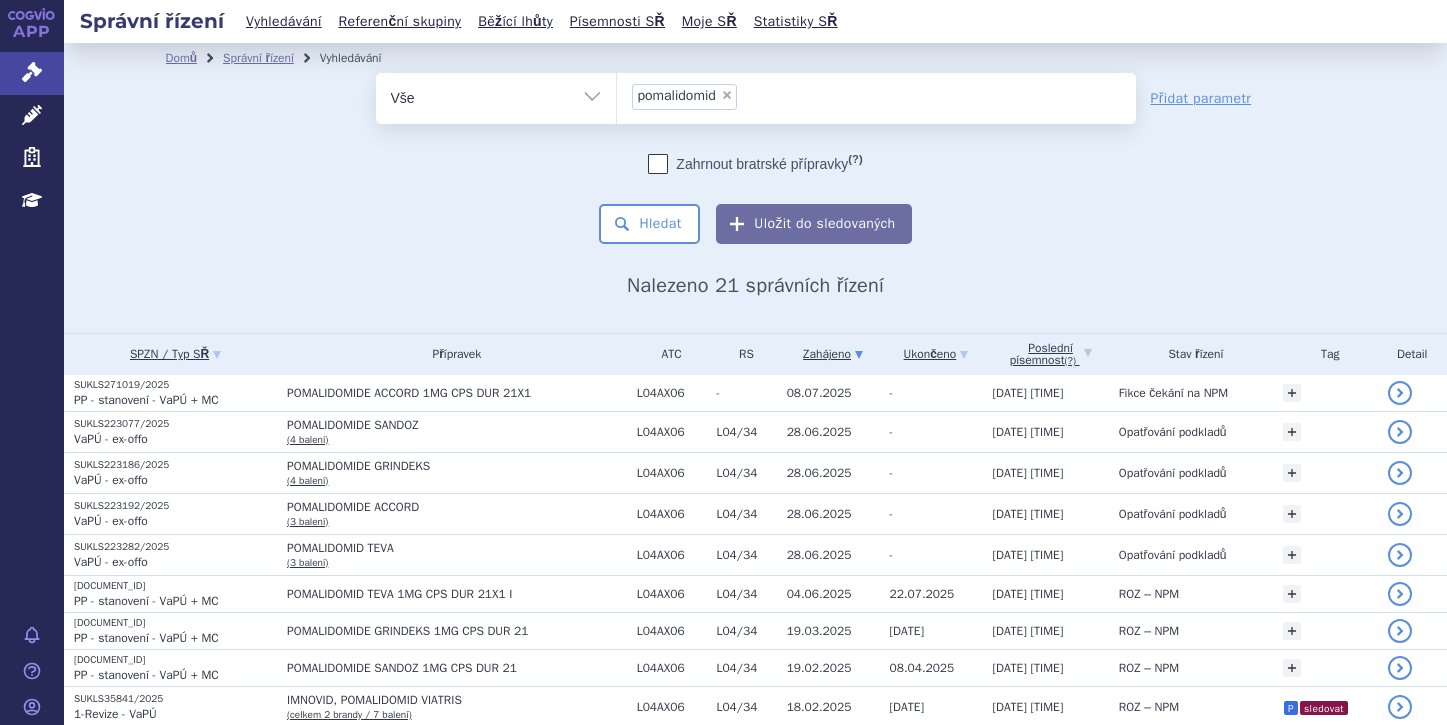 scroll, scrollTop: 0, scrollLeft: 0, axis: both 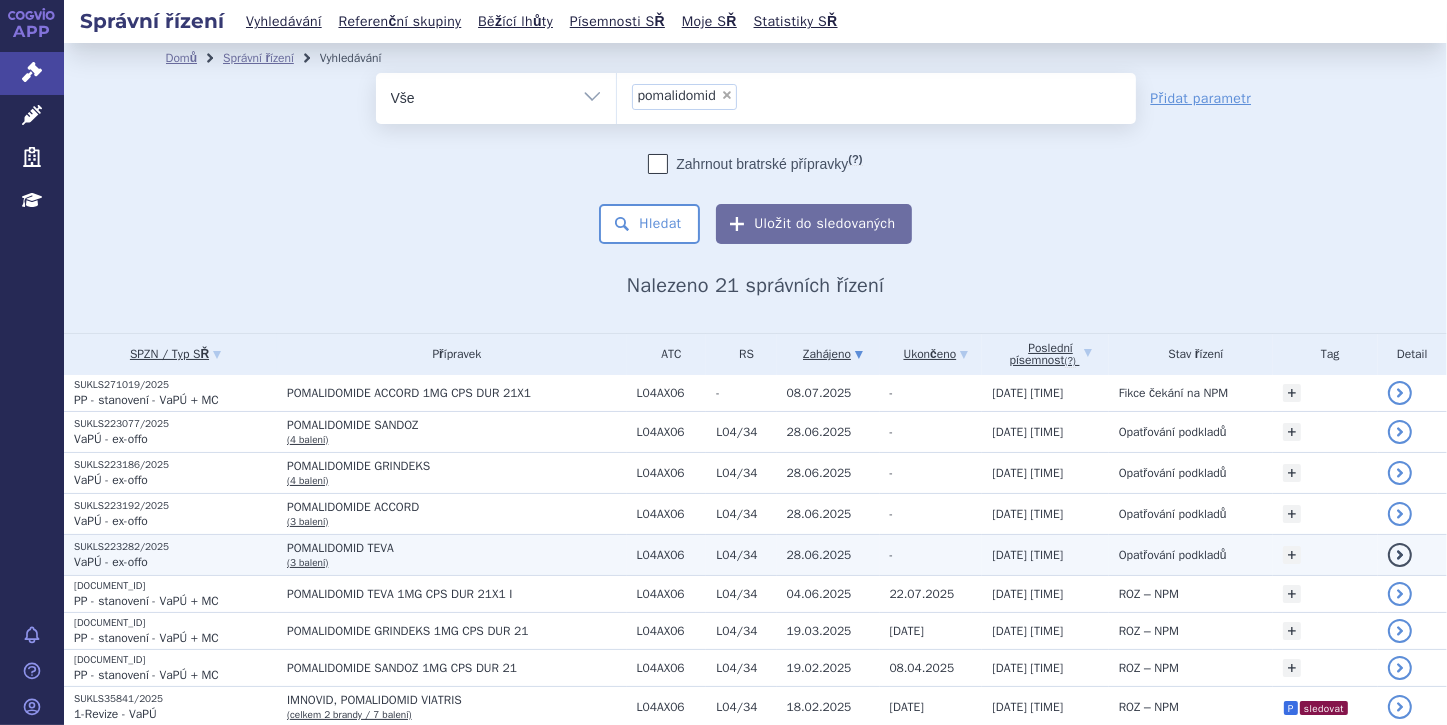 click on "SUKLS223282/2025" at bounding box center (175, 547) 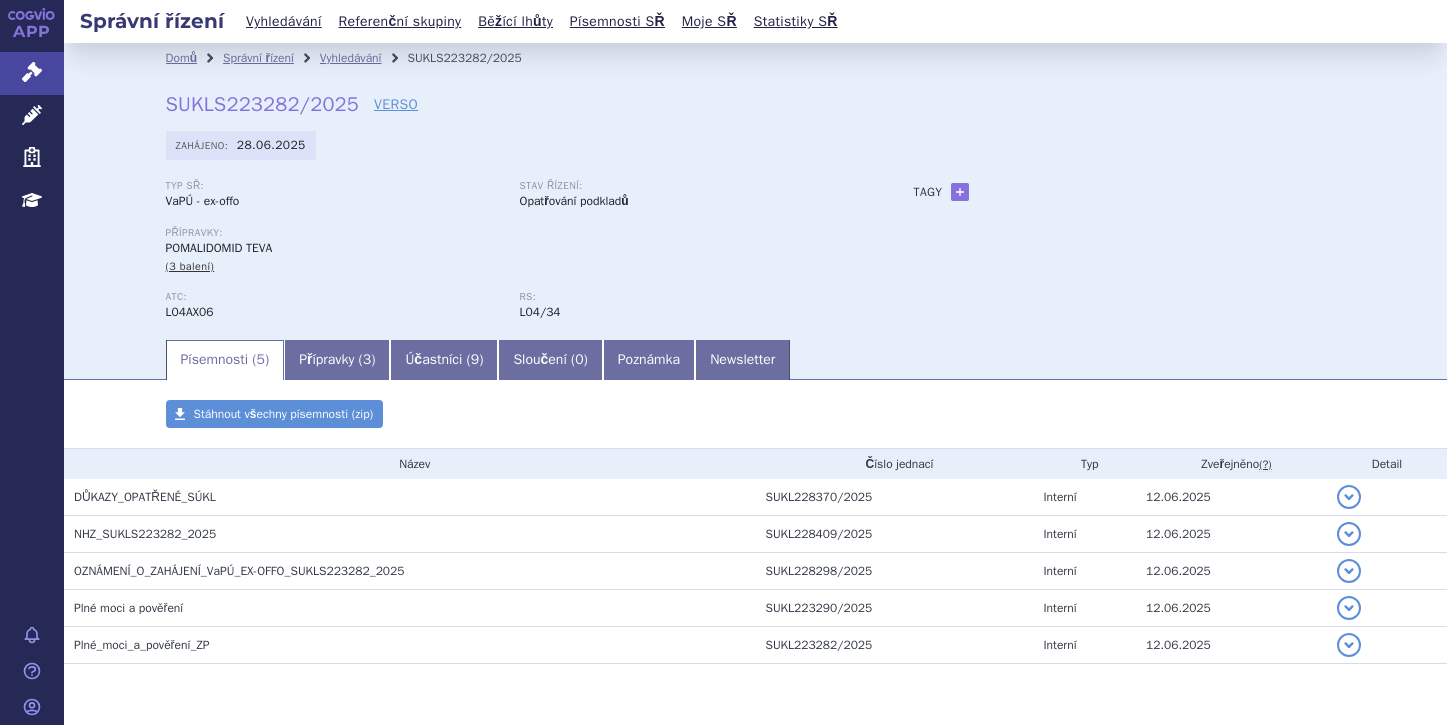 scroll, scrollTop: 0, scrollLeft: 0, axis: both 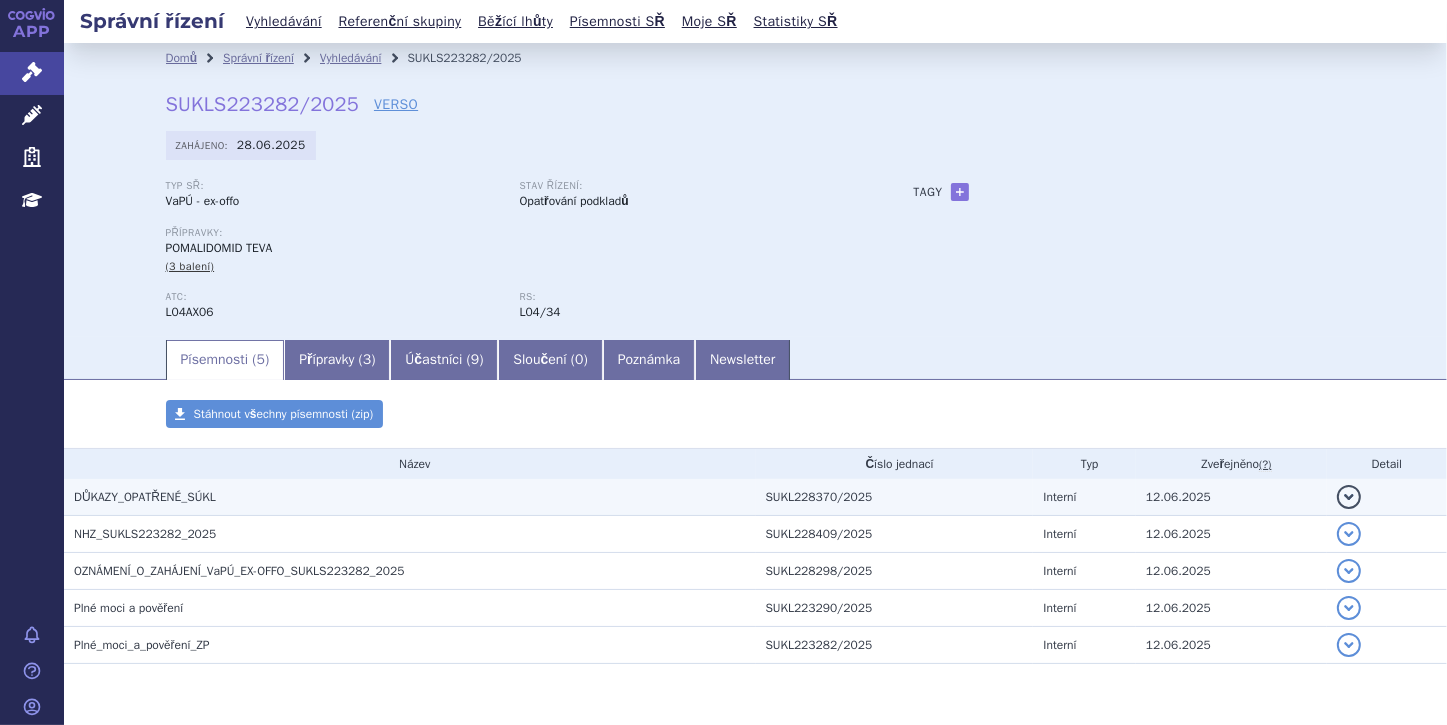 click on "DŮKAZY_OPATŘENÉ_SÚKL" at bounding box center (145, 497) 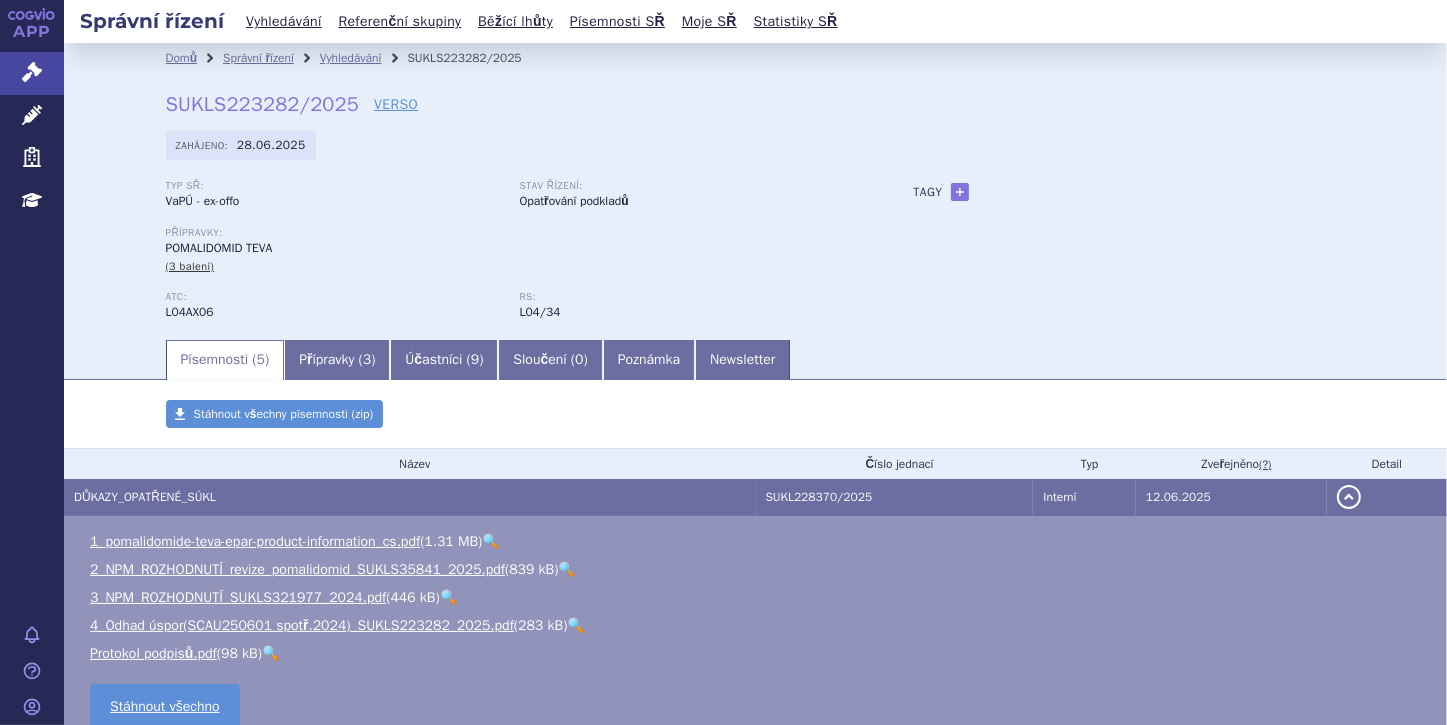 click on "detail" at bounding box center (1349, 497) 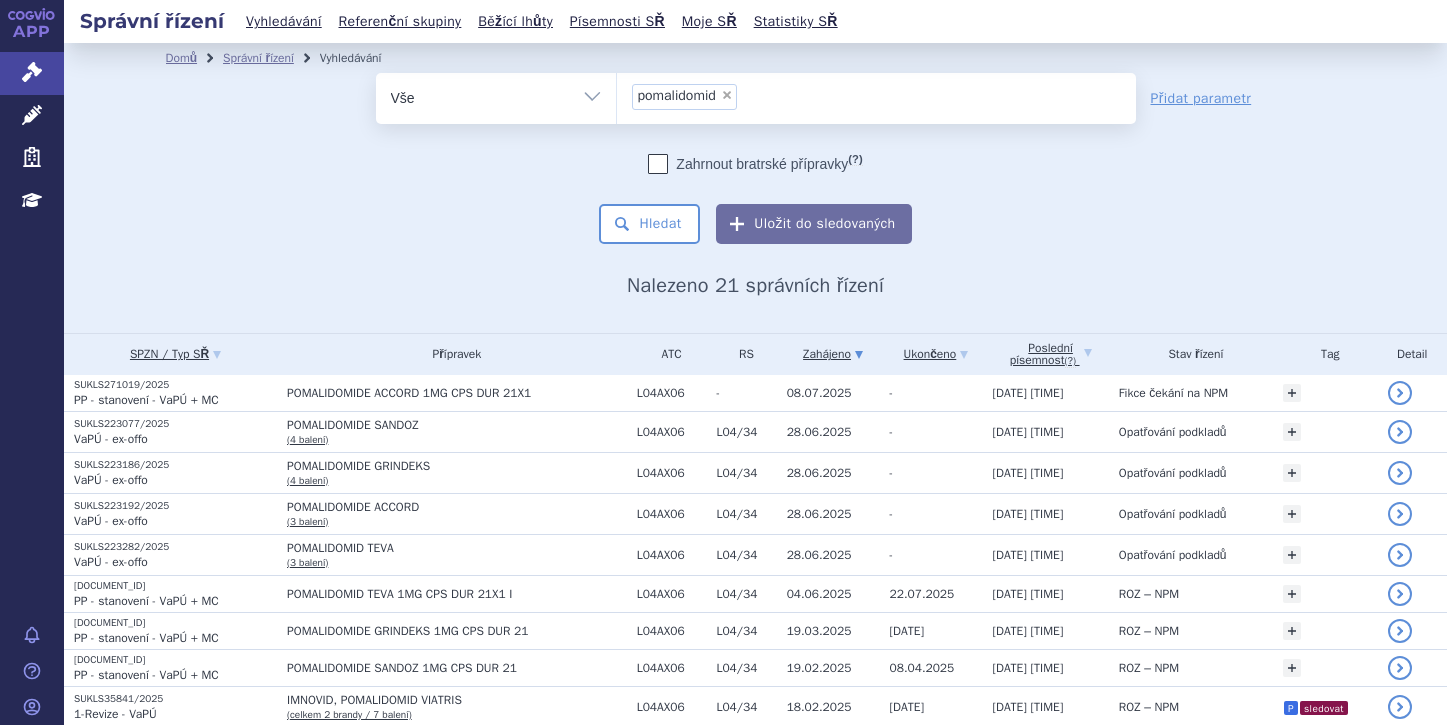 scroll, scrollTop: 0, scrollLeft: 0, axis: both 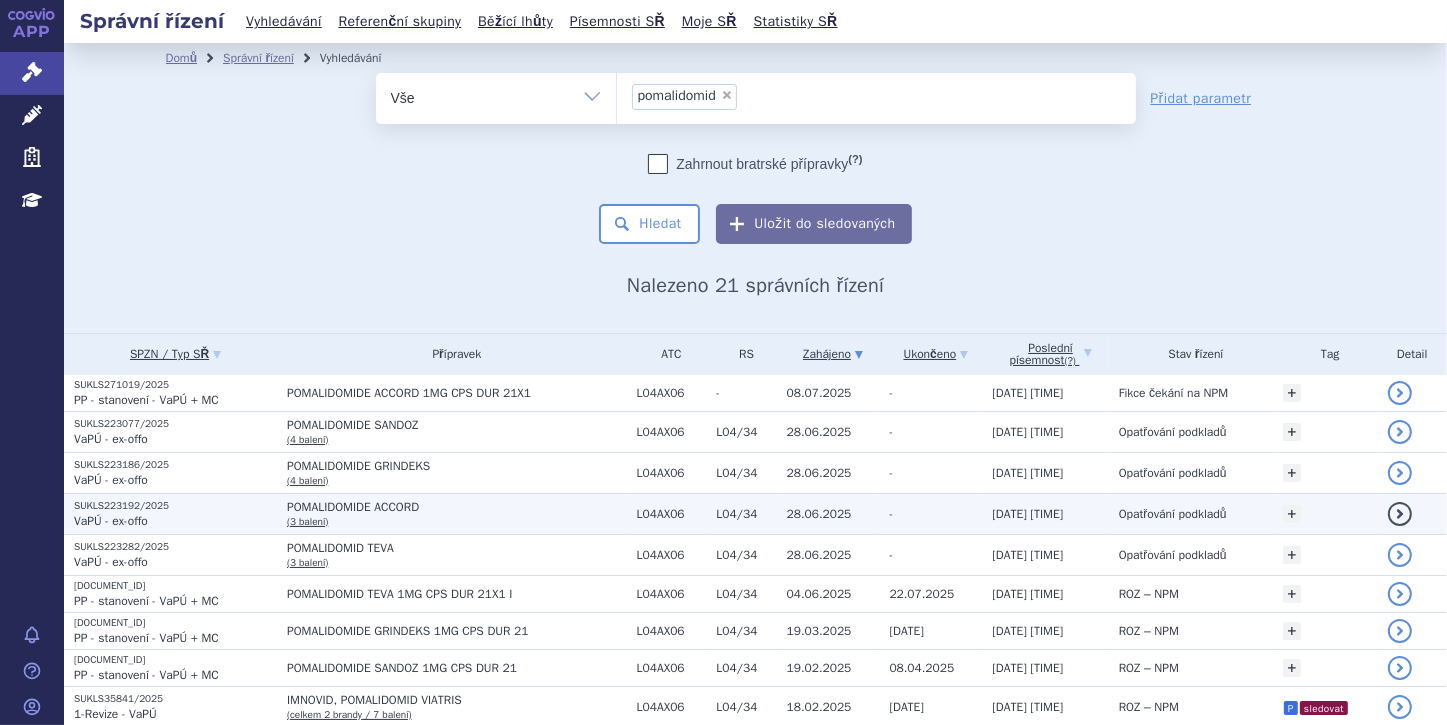 click on "VaPÚ - ex-offo" at bounding box center (111, 521) 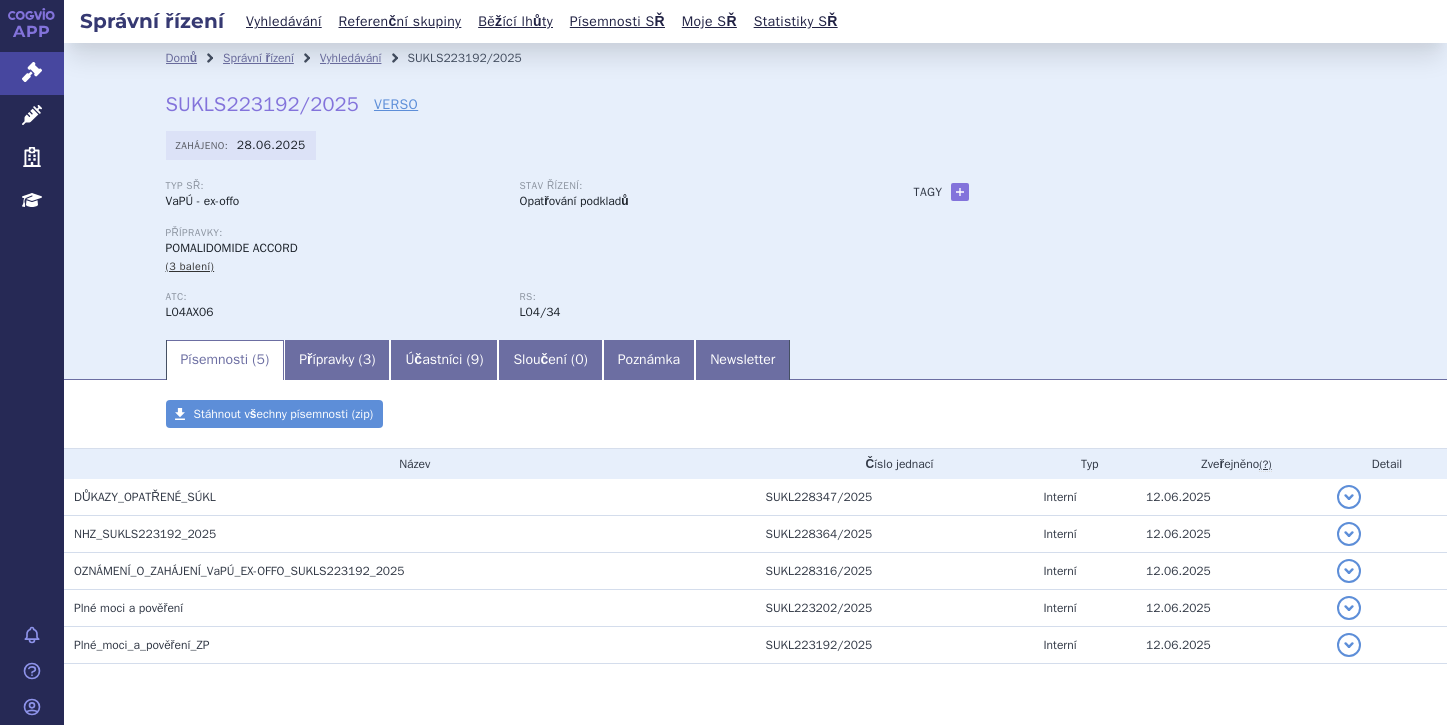 scroll, scrollTop: 0, scrollLeft: 0, axis: both 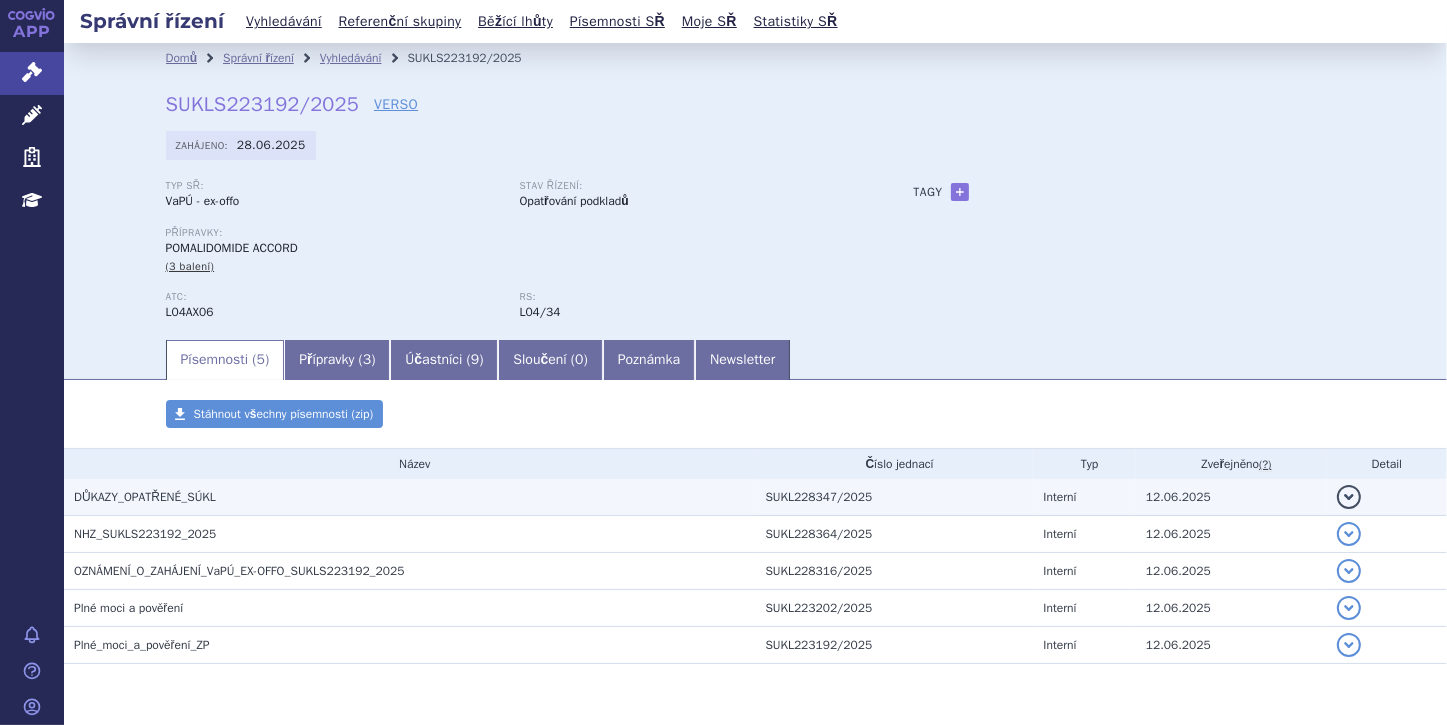 click on "DŮKAZY_OPATŘENÉ_SÚKL" at bounding box center (145, 497) 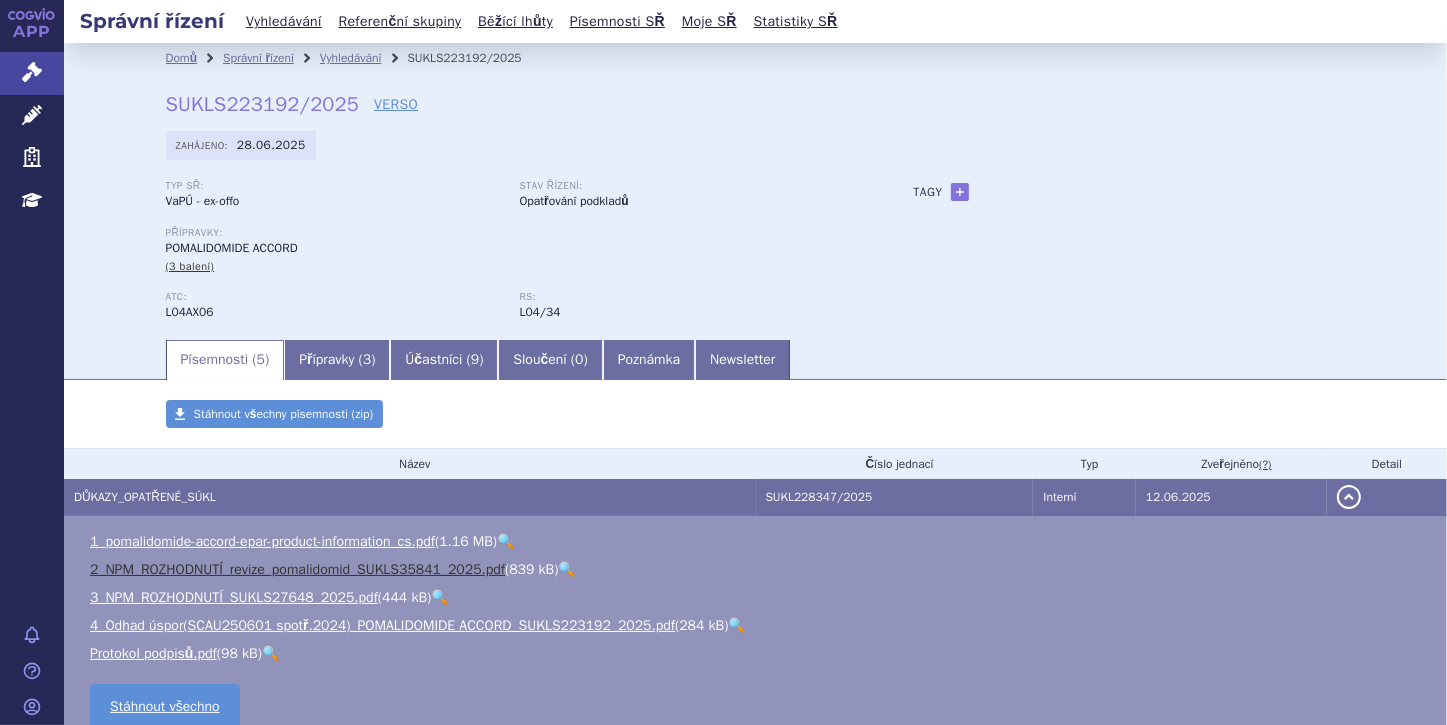 click on "2_NPM_ROZHODNUTÍ_revize_pomalidomid_SUKLS35841_2025.pdf" at bounding box center [297, 569] 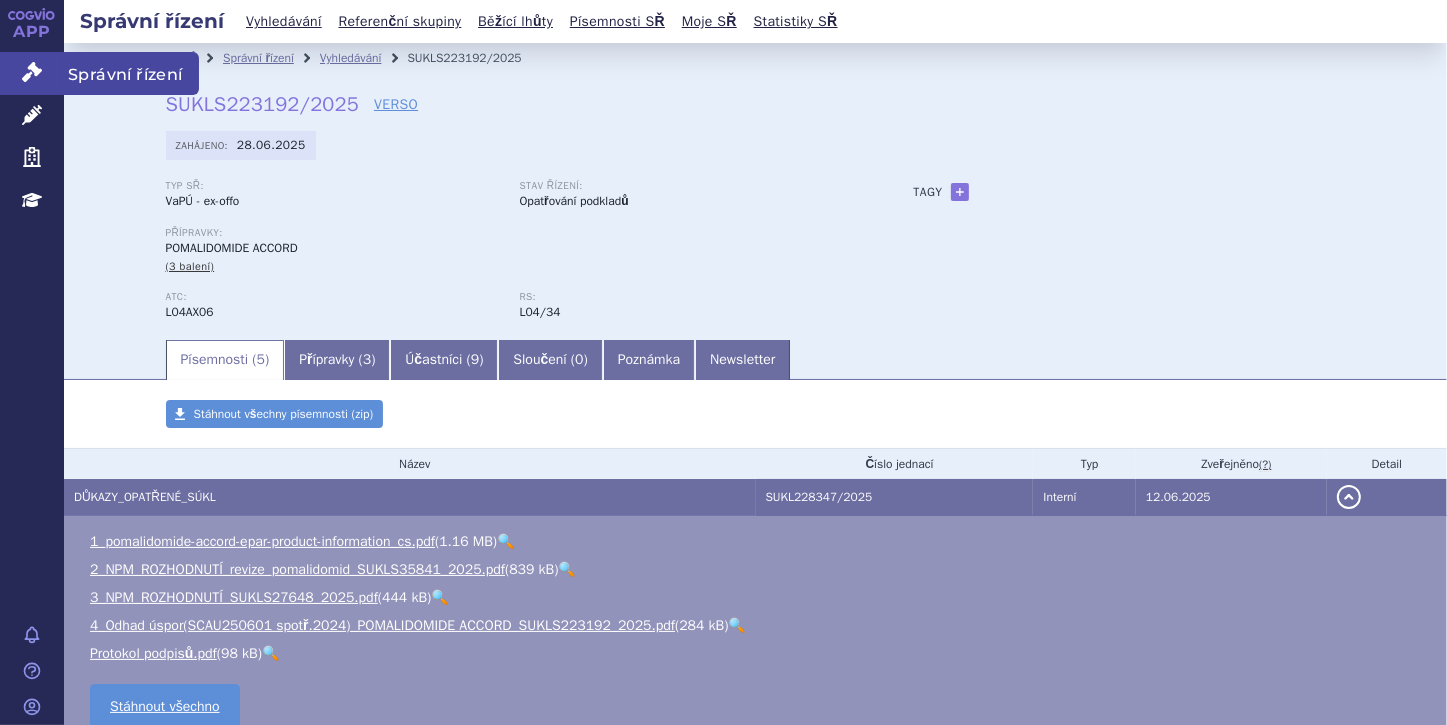 click 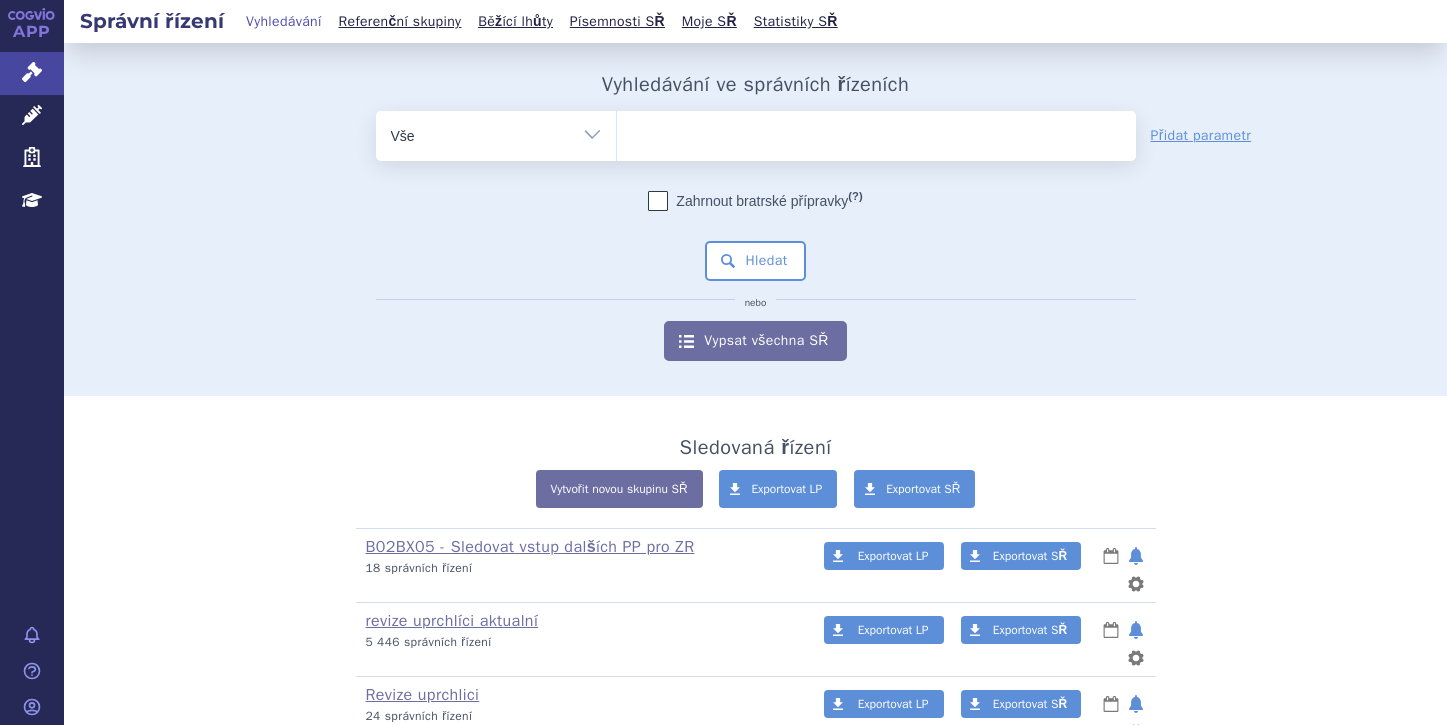 scroll, scrollTop: 0, scrollLeft: 0, axis: both 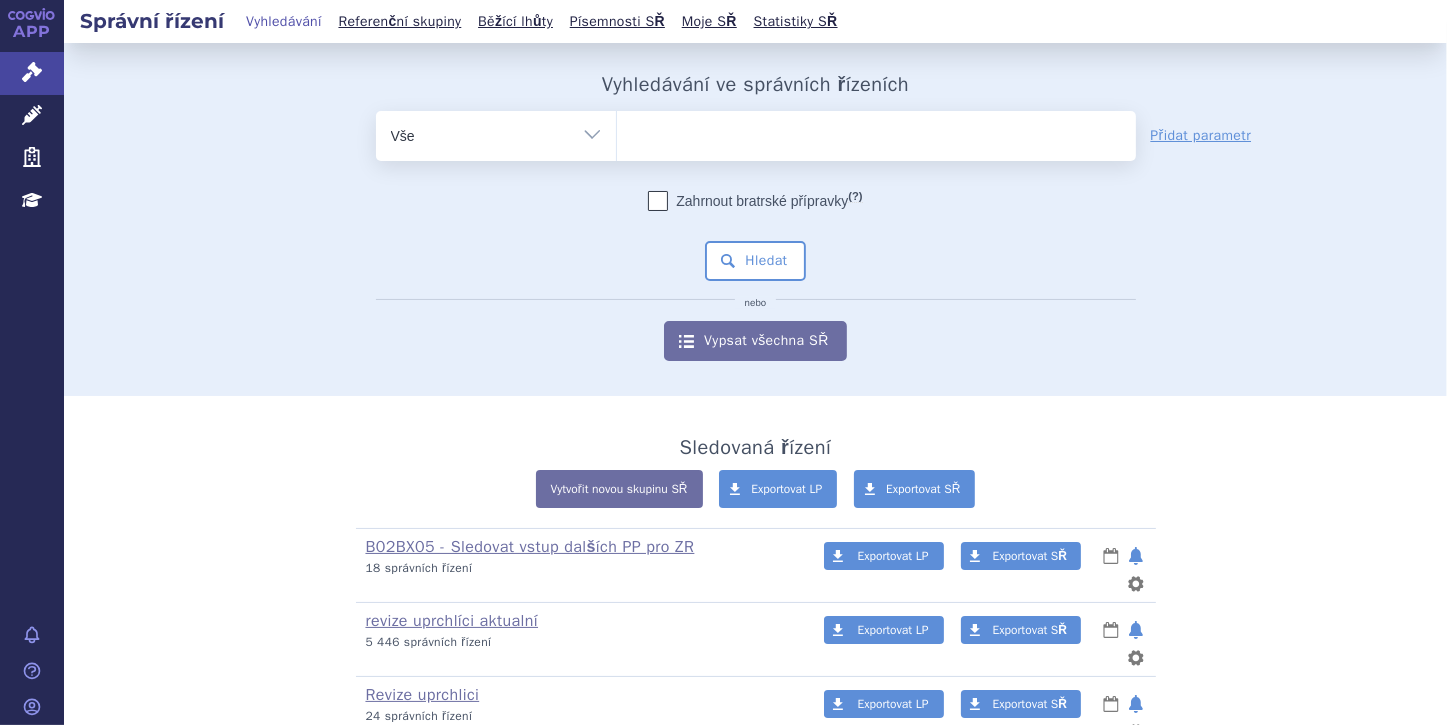 click at bounding box center [637, 133] 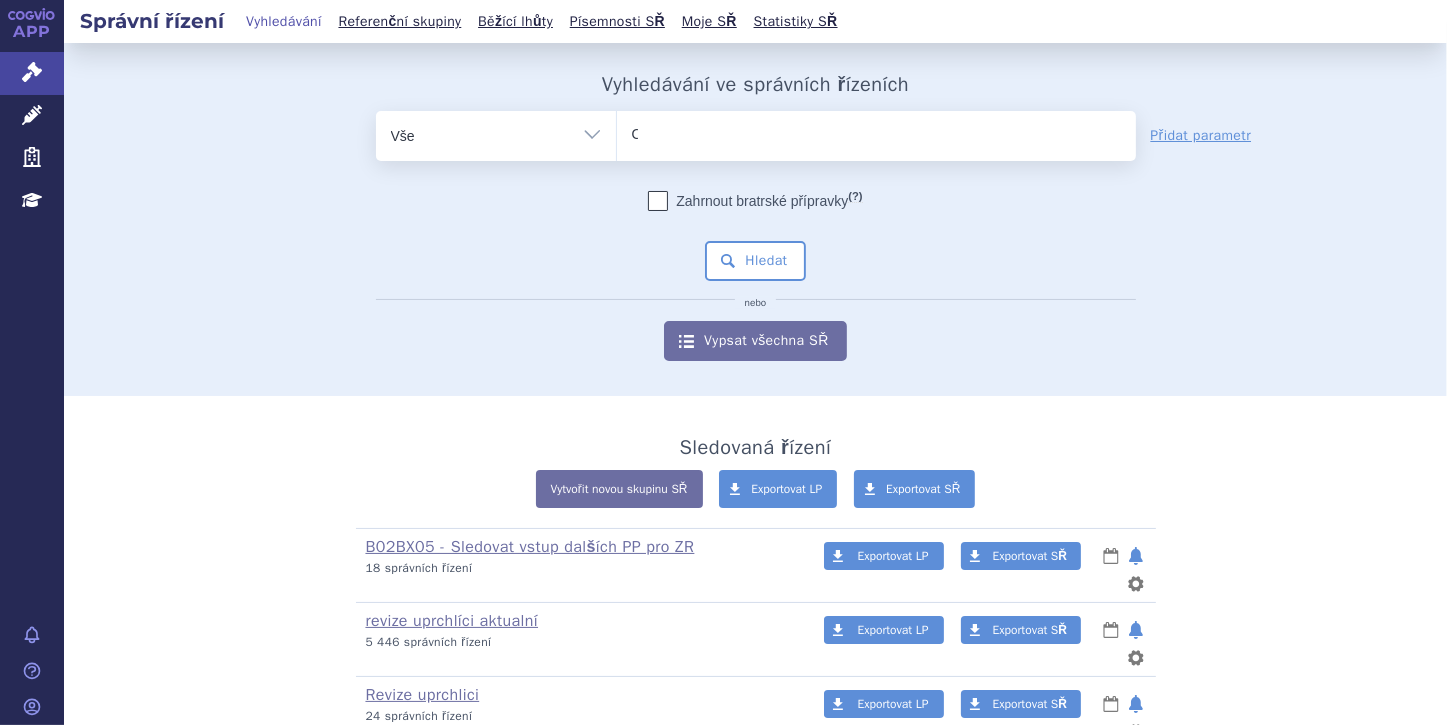 type 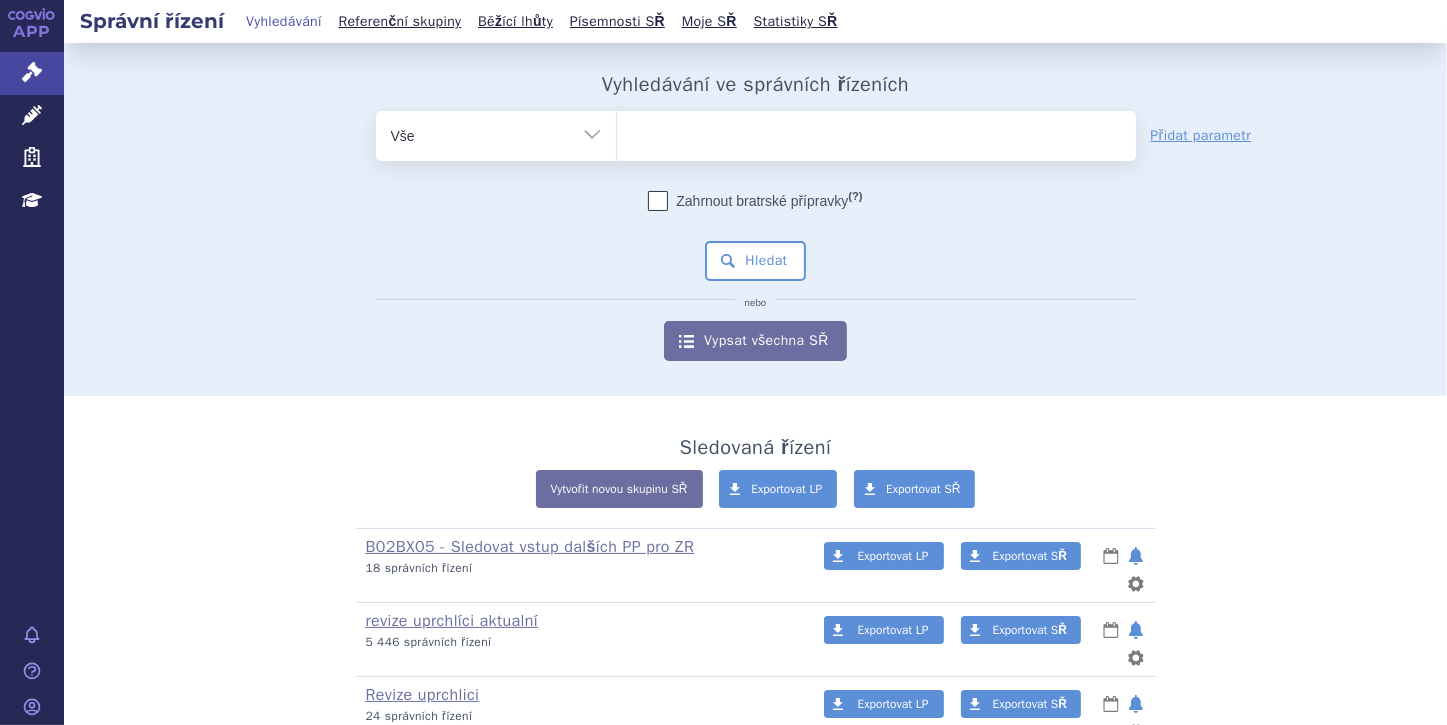 select on "OMJJARA" 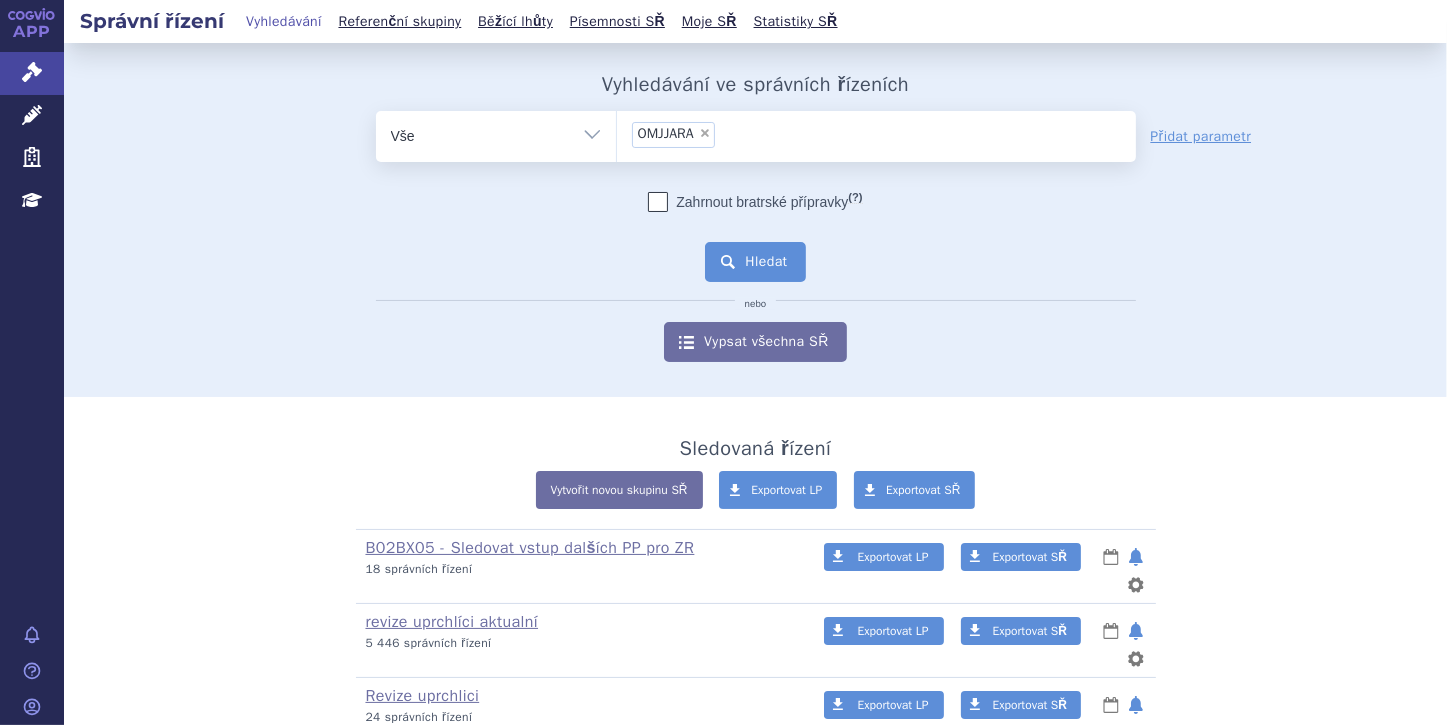 click on "Hledat" at bounding box center (755, 262) 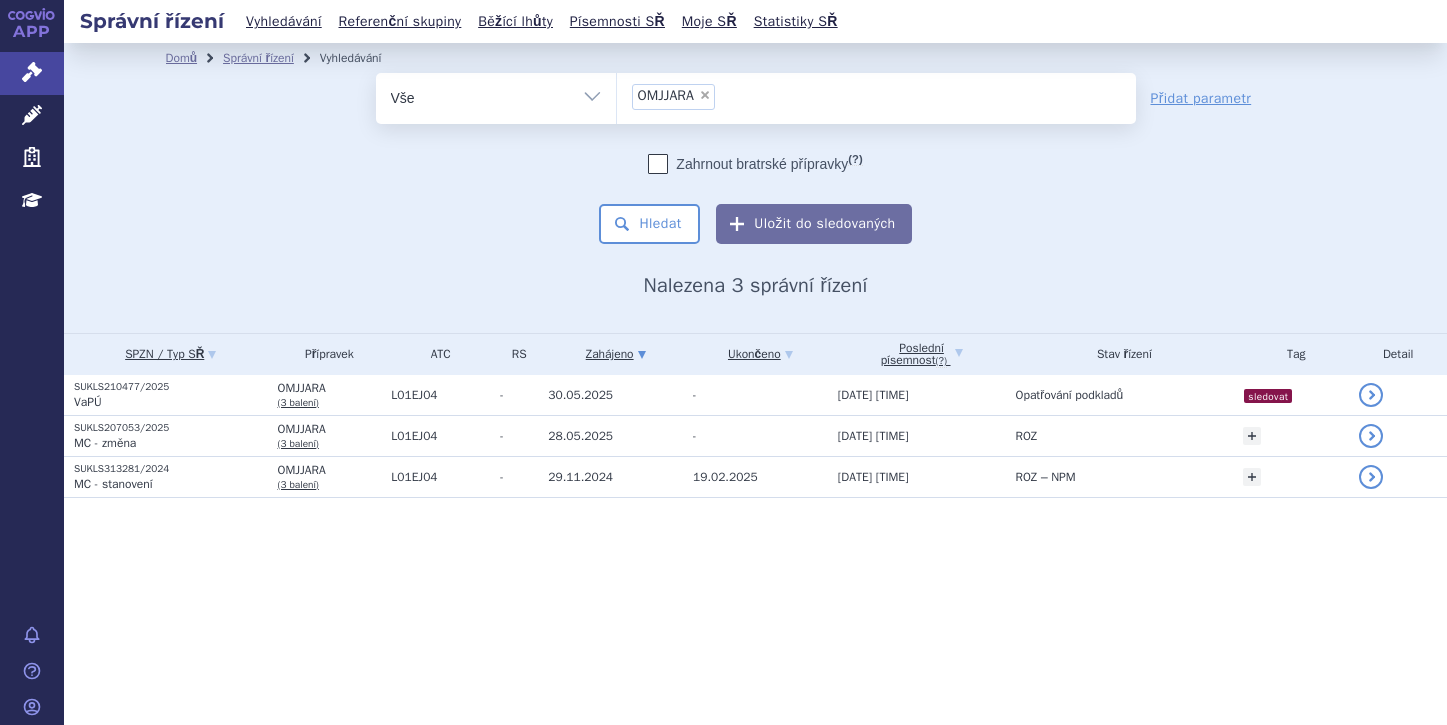 scroll, scrollTop: 0, scrollLeft: 0, axis: both 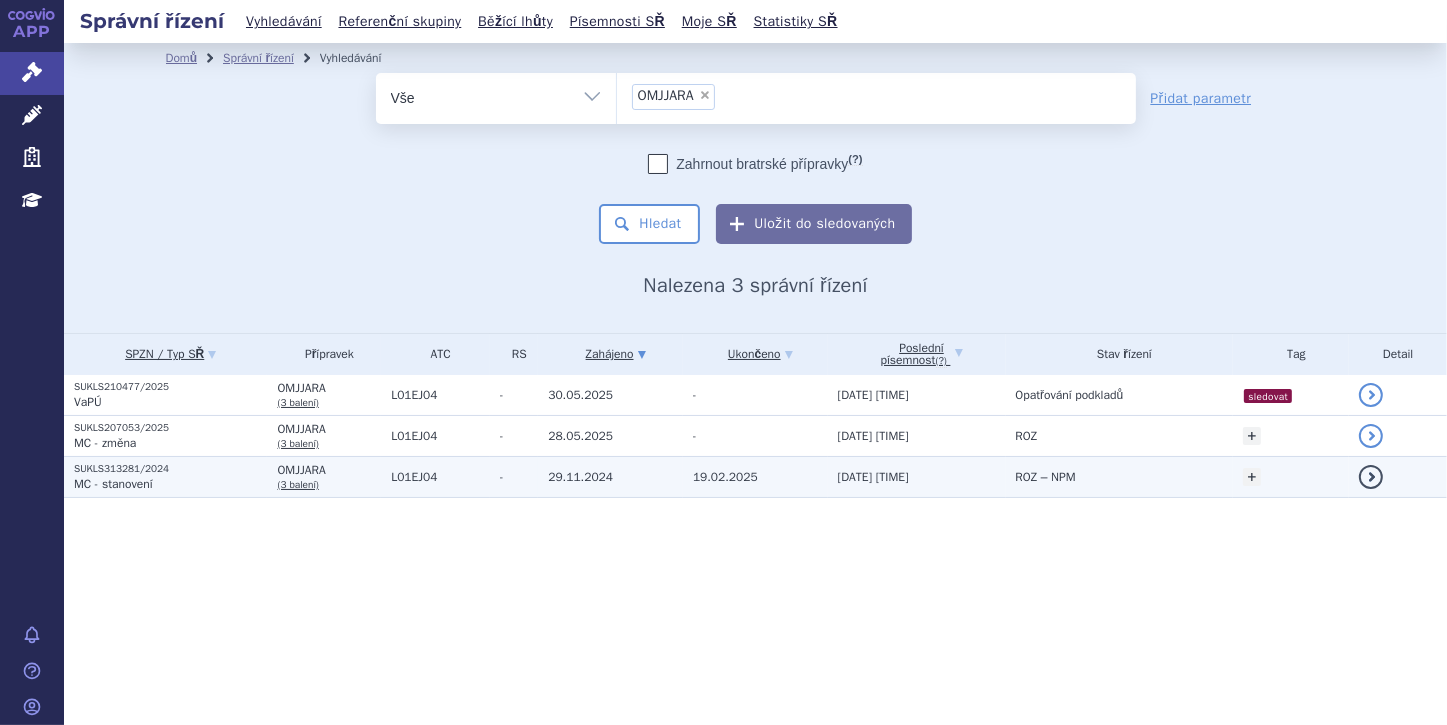click on "MC - stanovení" at bounding box center [113, 484] 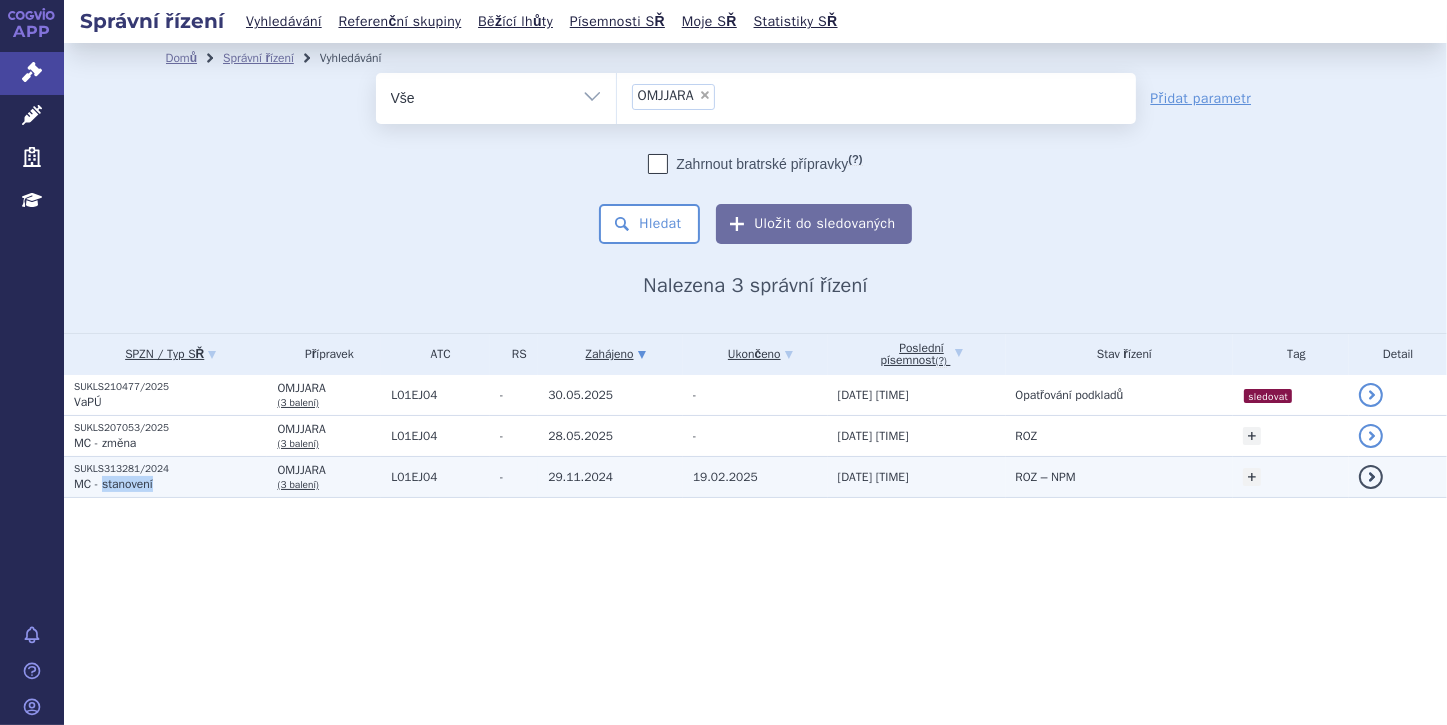 click on "MC - stanovení" at bounding box center [113, 484] 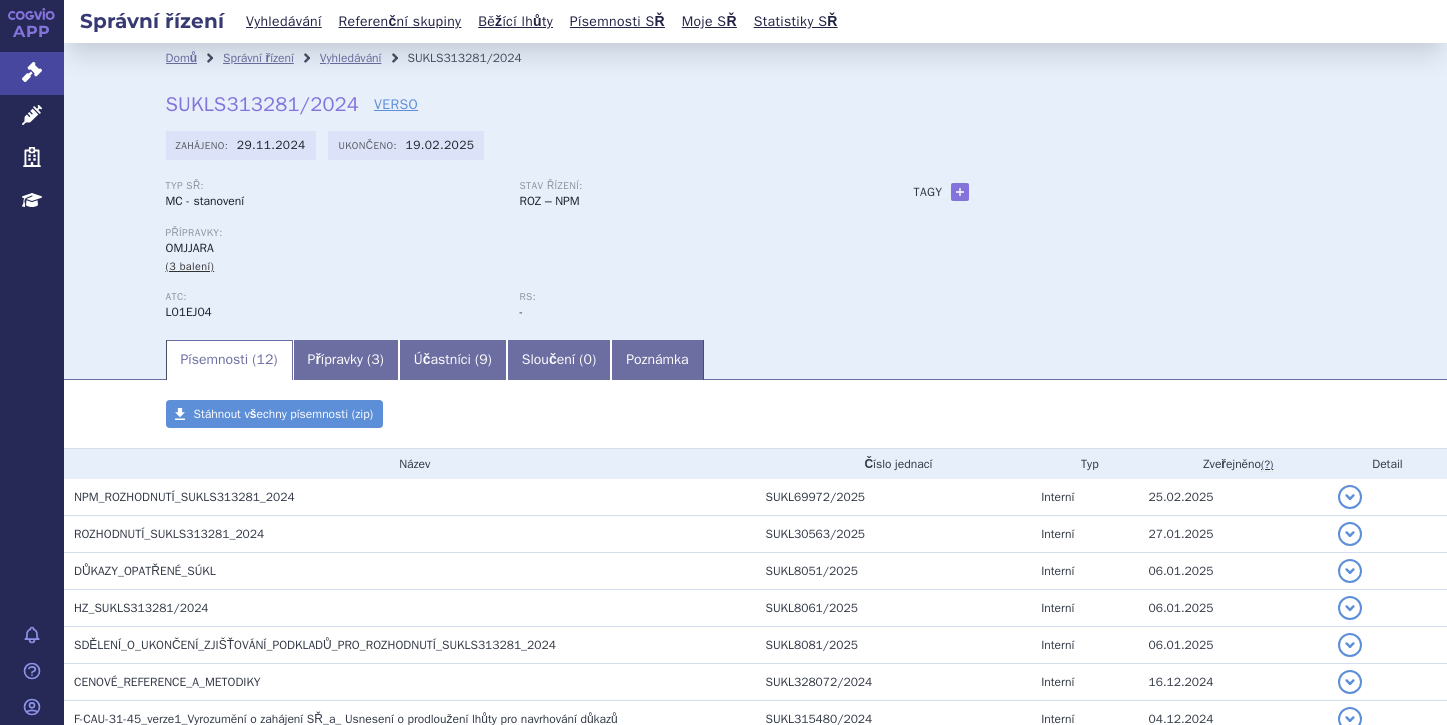 scroll, scrollTop: 0, scrollLeft: 0, axis: both 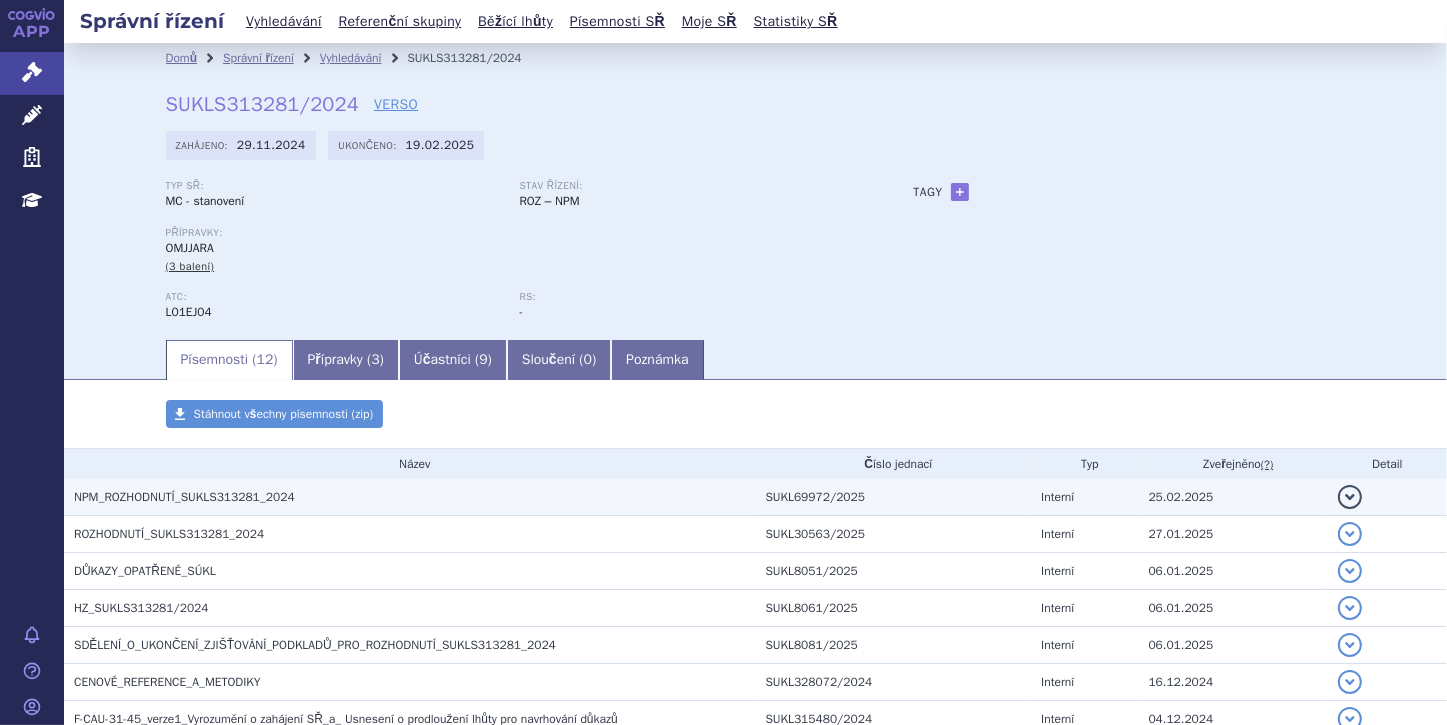 click on "NPM_ROZHODNUTÍ_SUKLS313281_2024" at bounding box center [415, 497] 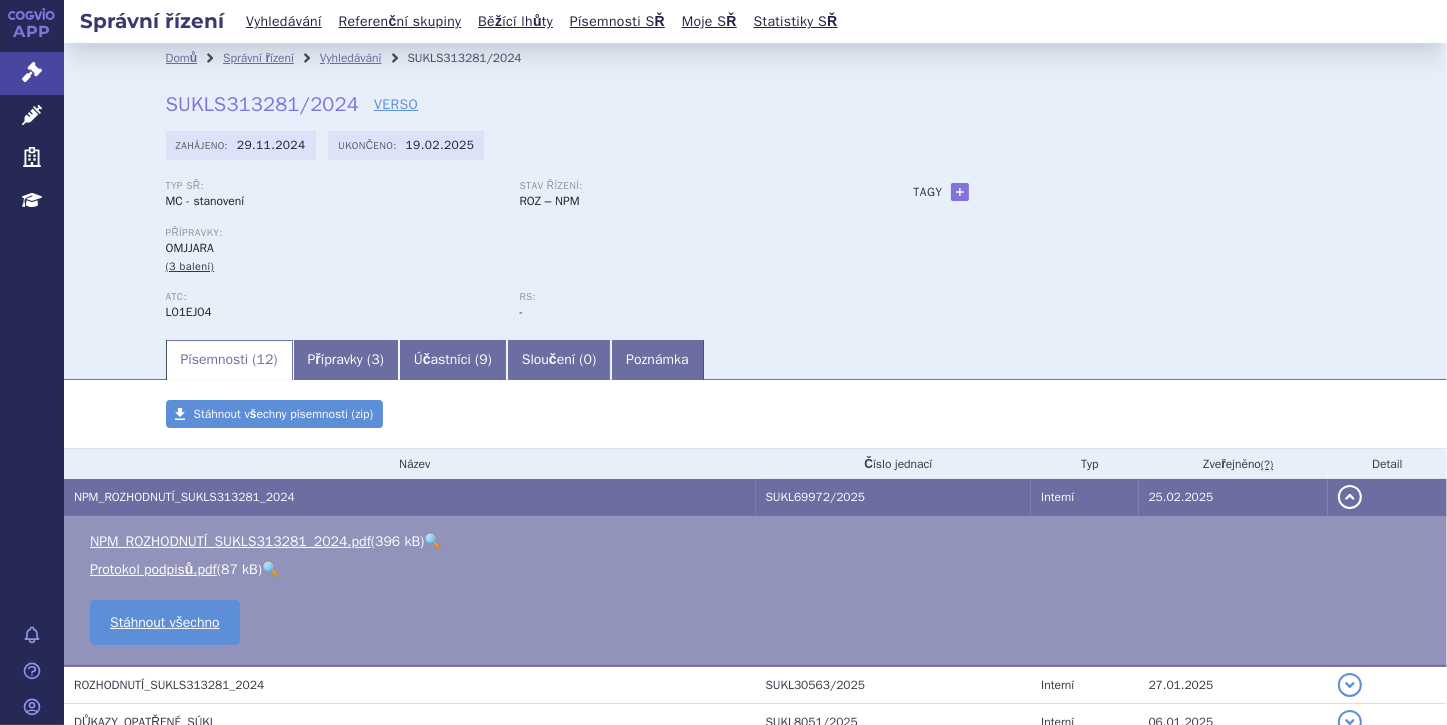 click on "🔍" at bounding box center (432, 541) 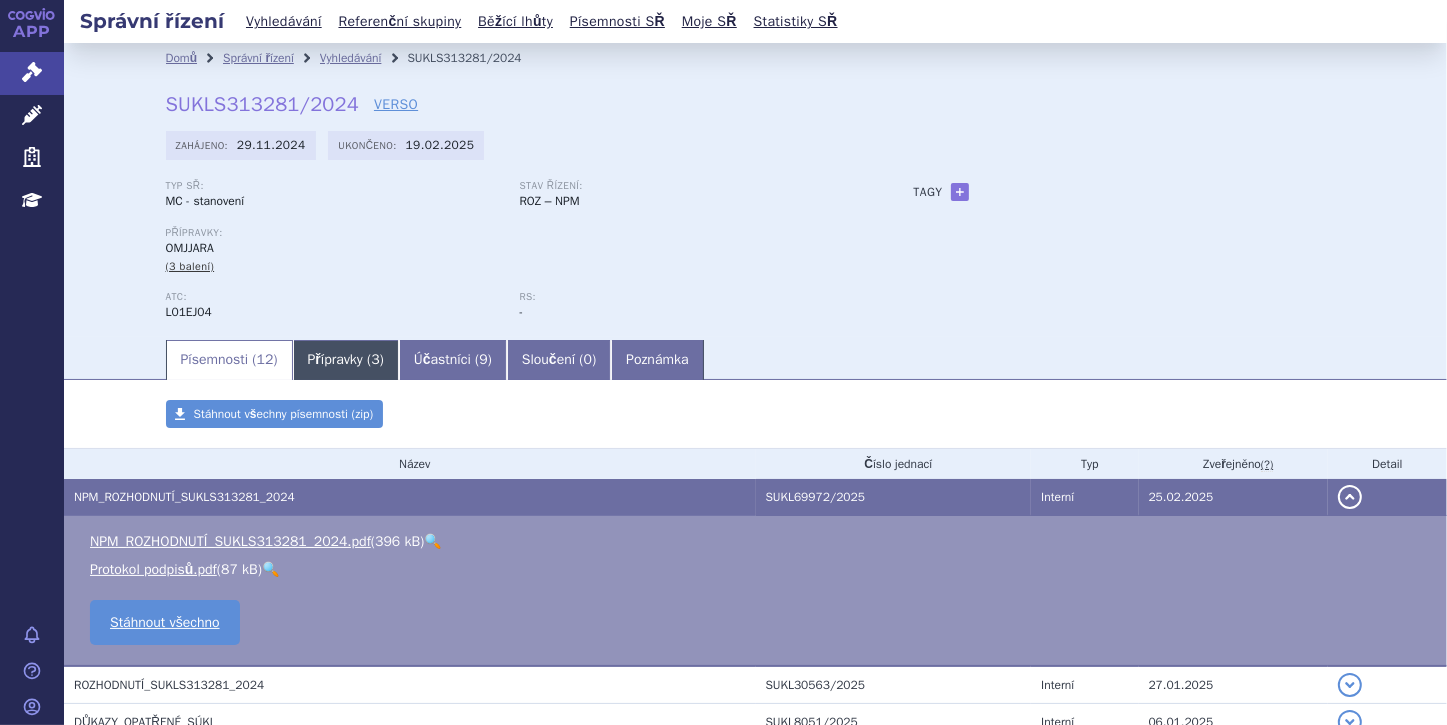 click on "Přípravky ( 3 )" at bounding box center [346, 360] 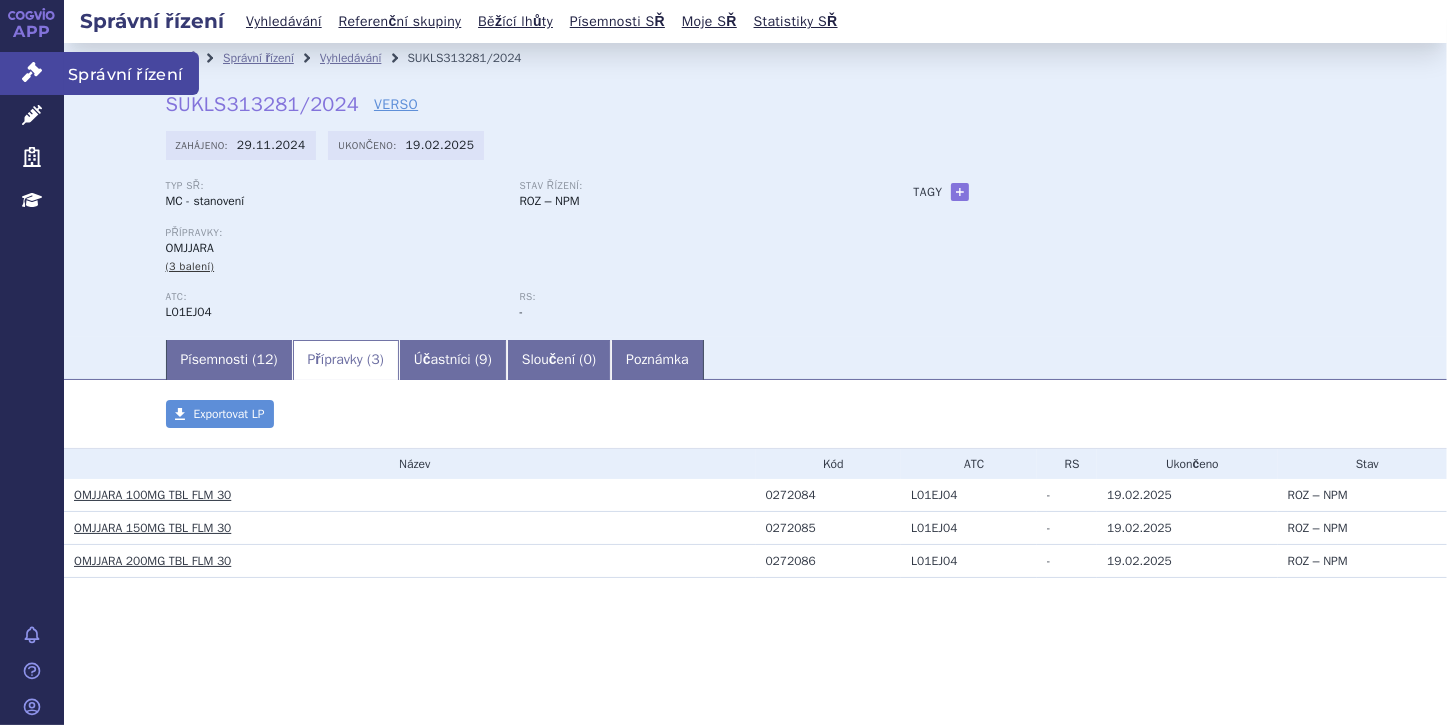 click 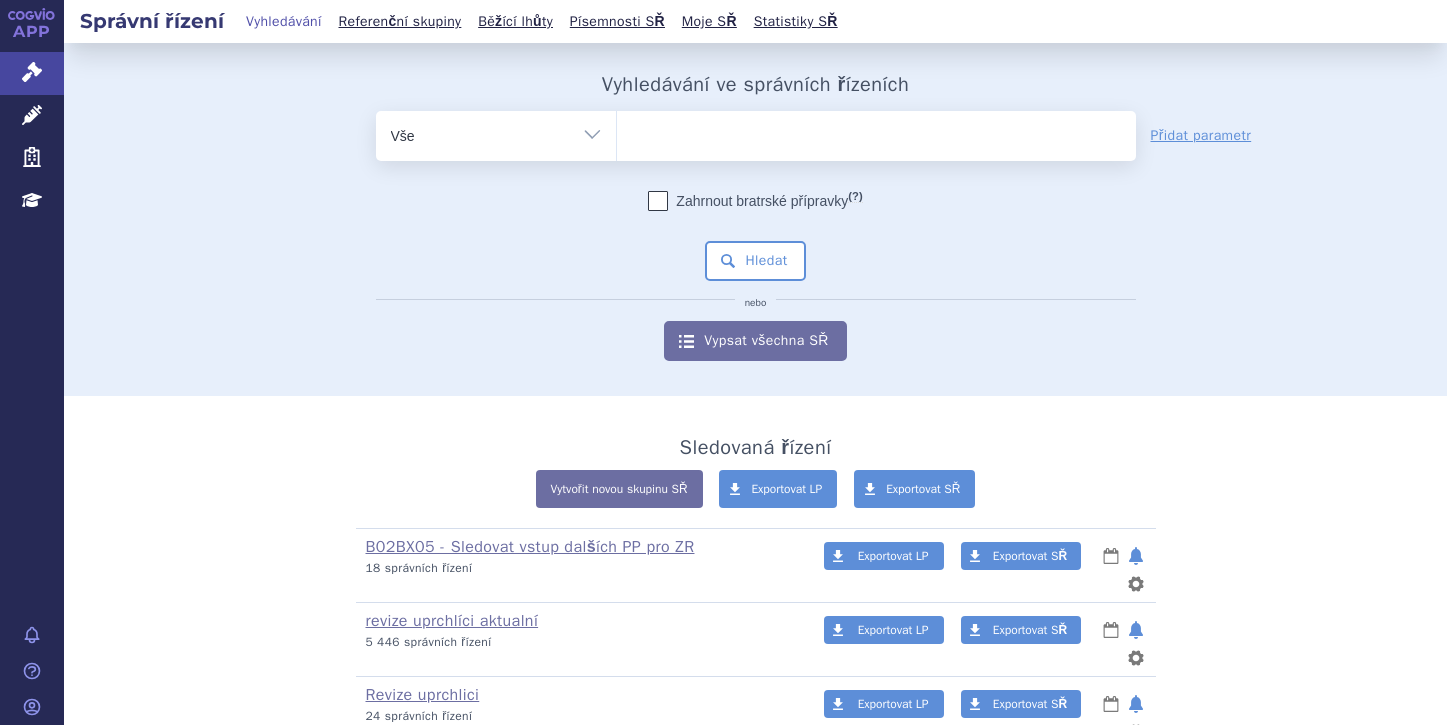 scroll, scrollTop: 0, scrollLeft: 0, axis: both 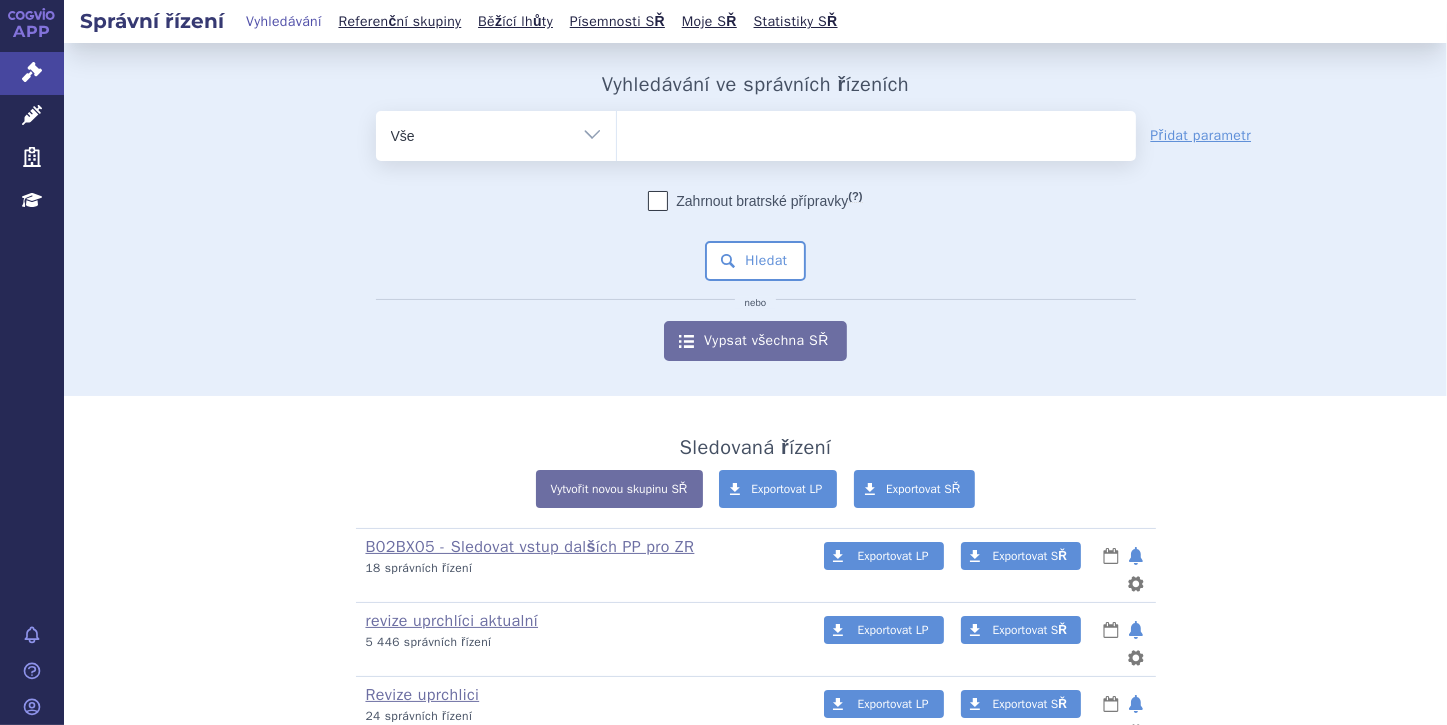 click at bounding box center (876, 132) 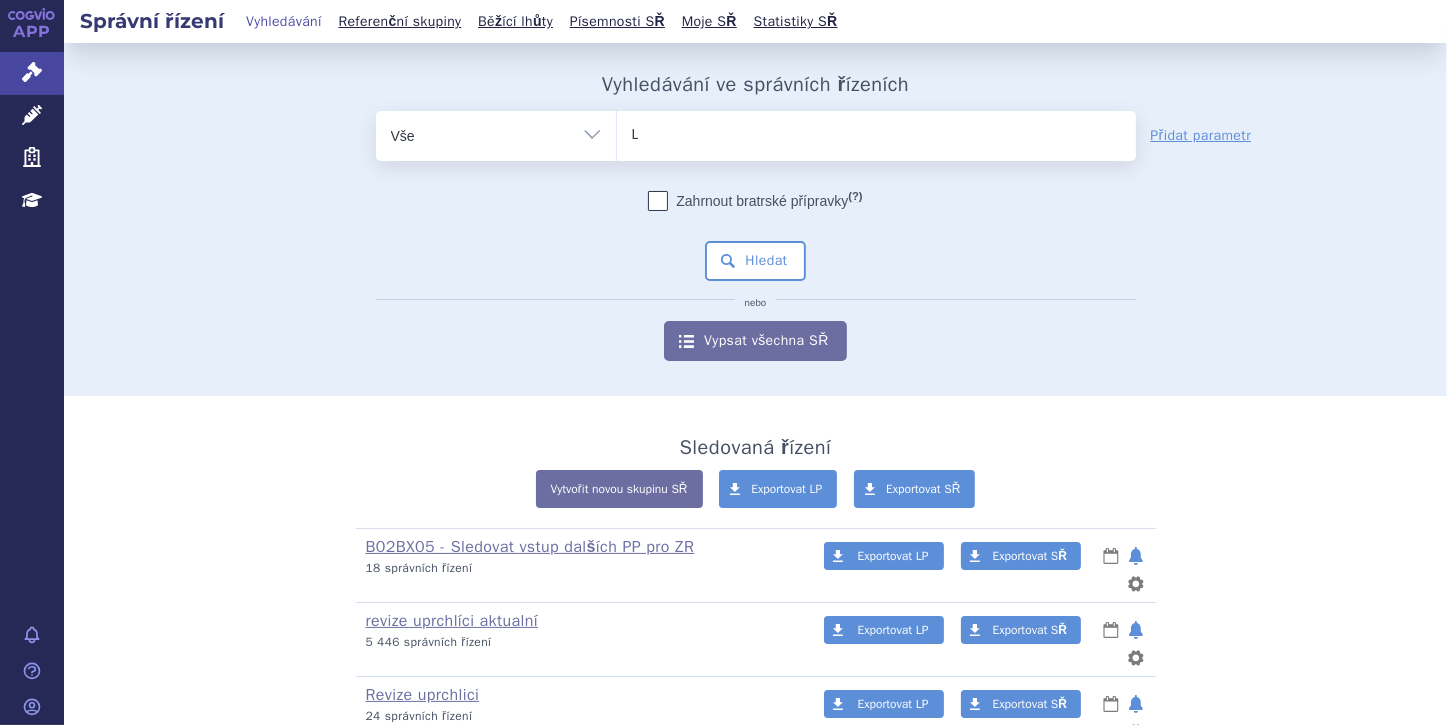 type 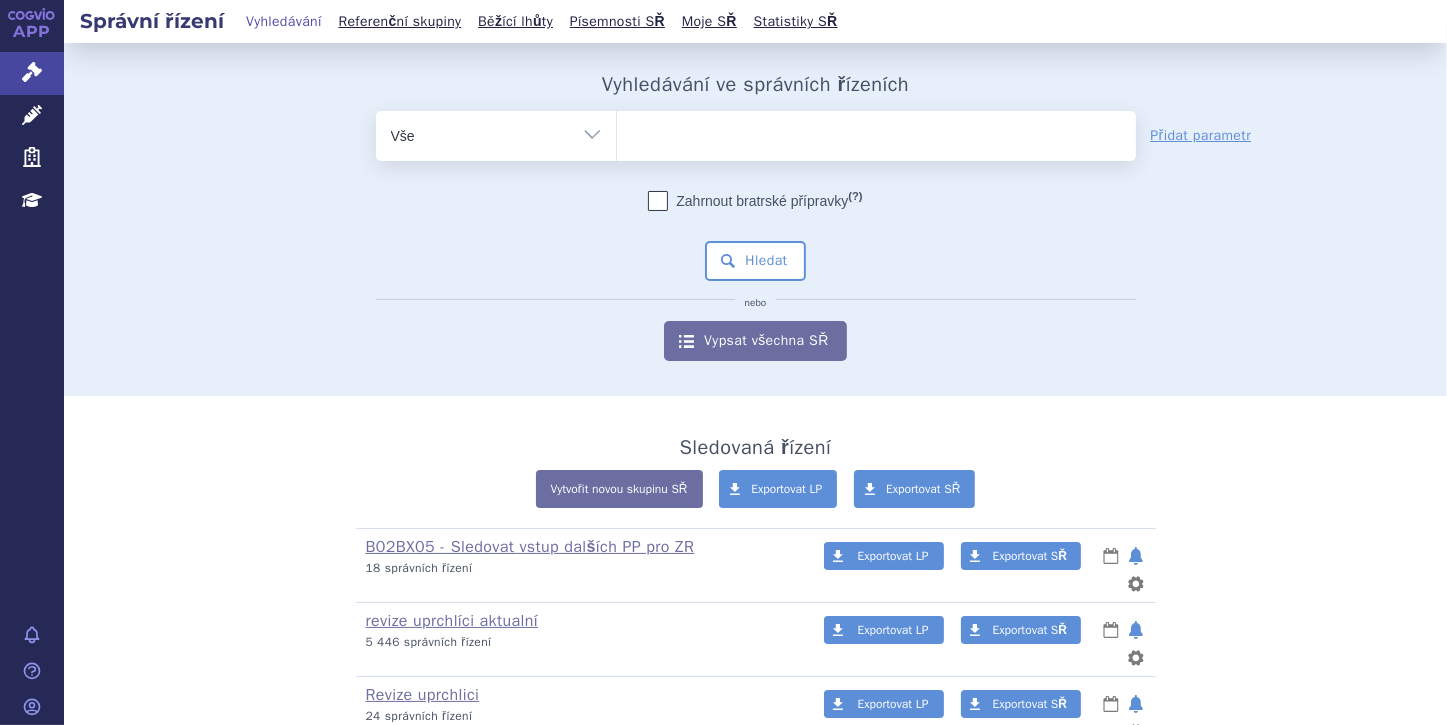 select on "LIBTAYO" 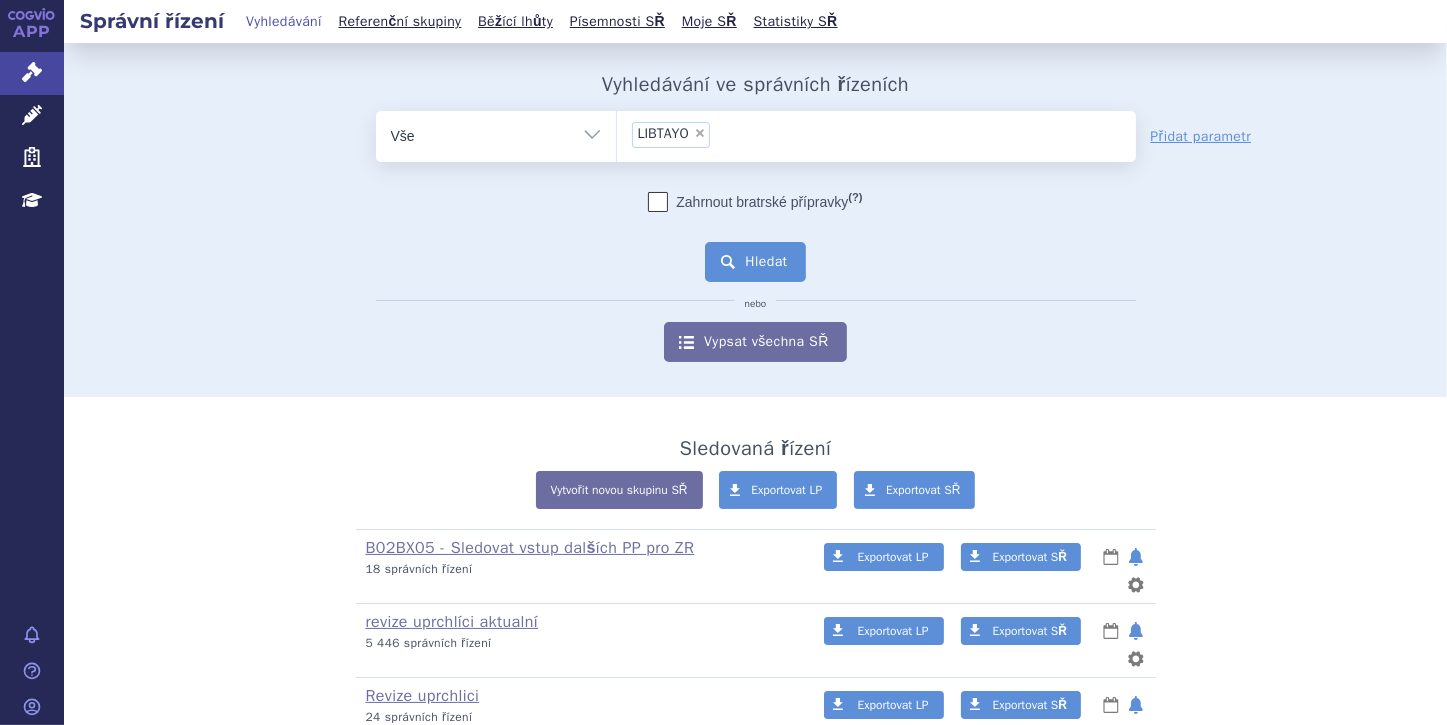 click on "Hledat" at bounding box center [755, 262] 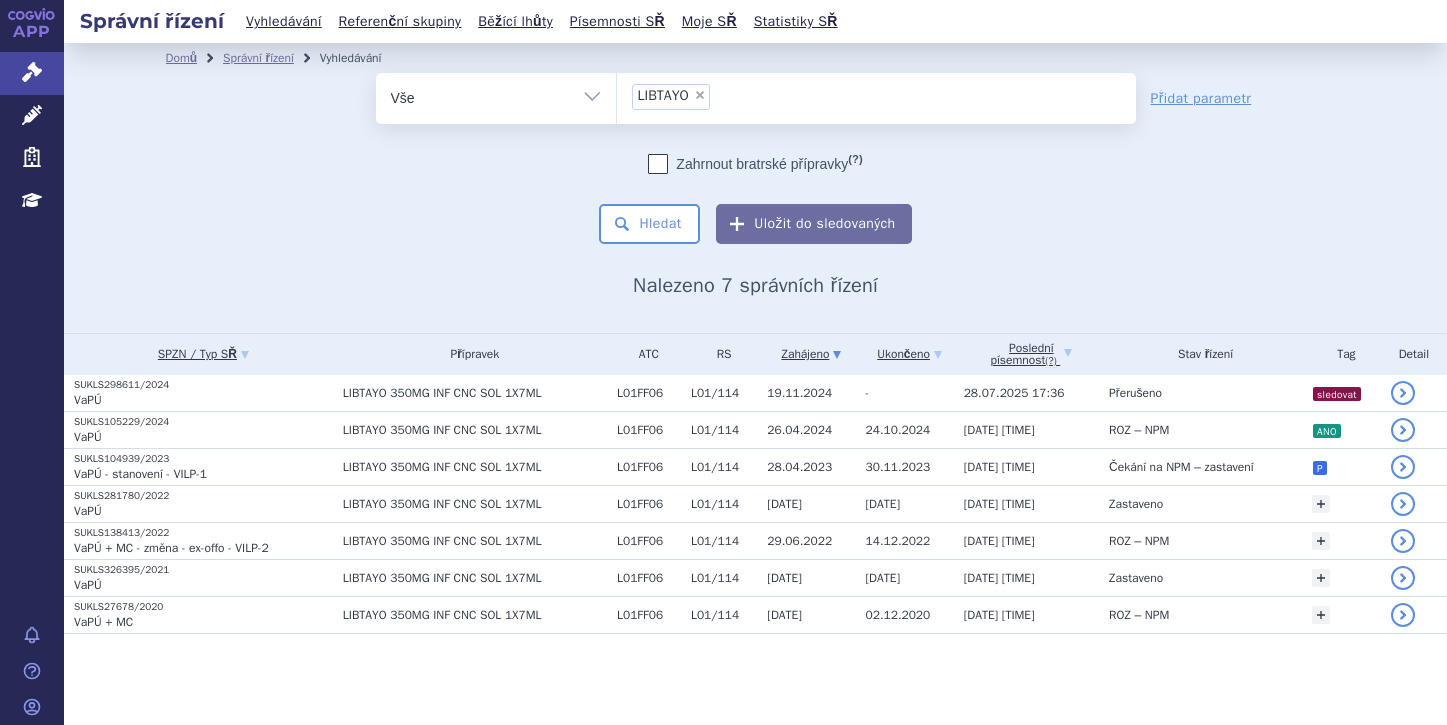 scroll, scrollTop: 0, scrollLeft: 0, axis: both 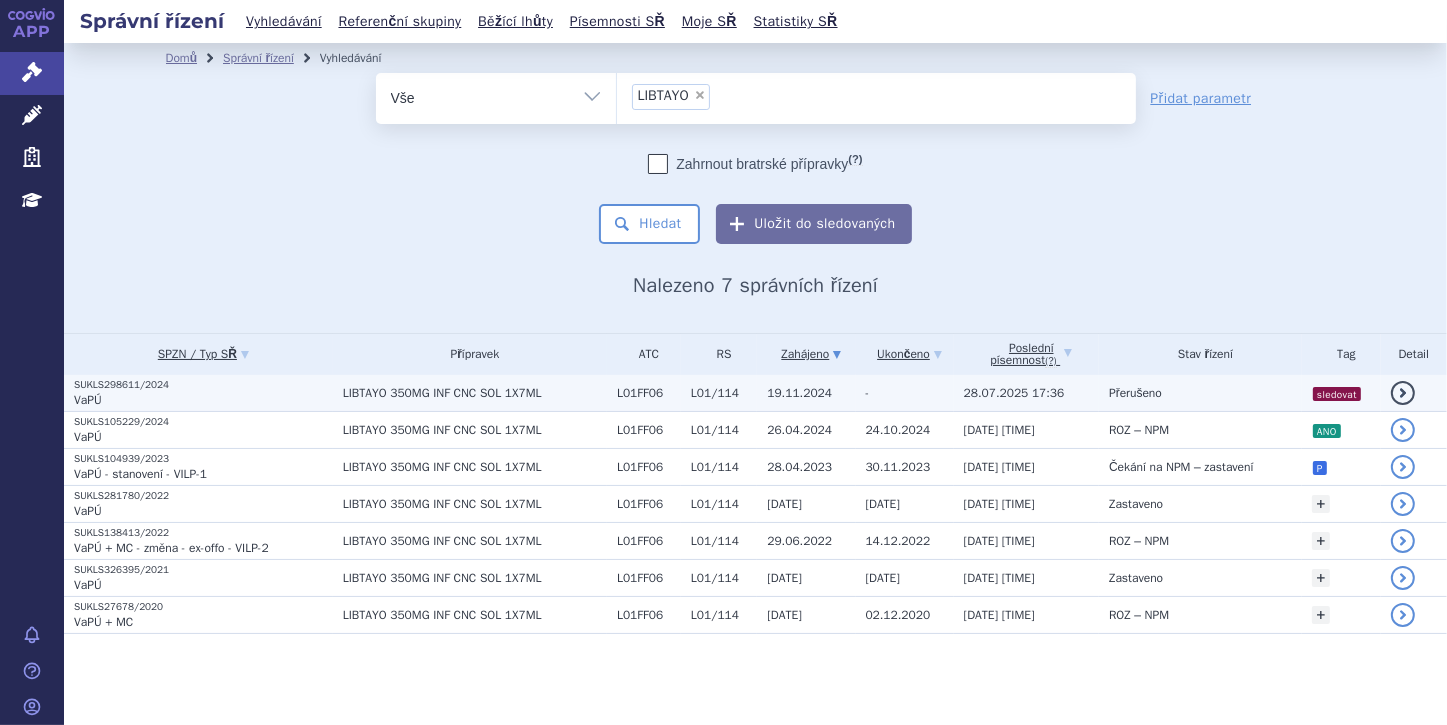 click on "SUKLS298611/2024" at bounding box center (203, 385) 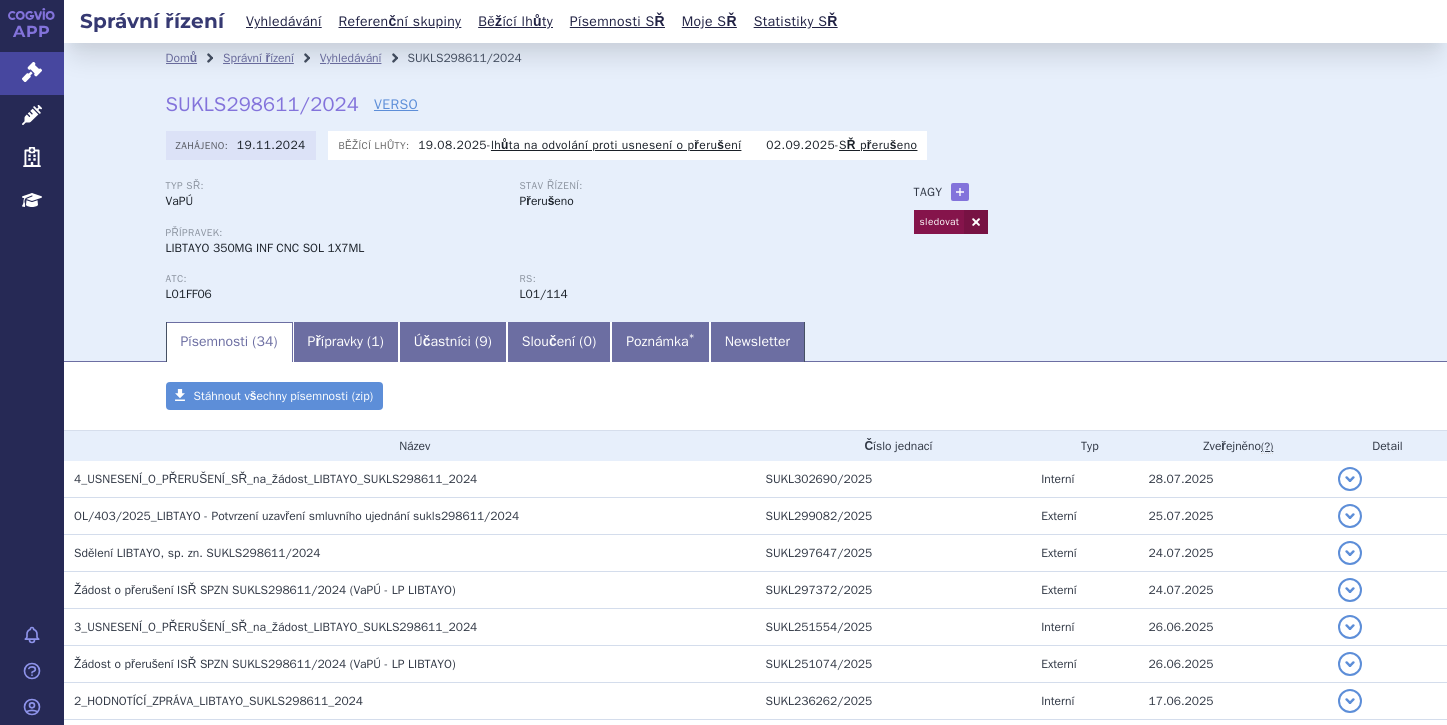 scroll, scrollTop: 0, scrollLeft: 0, axis: both 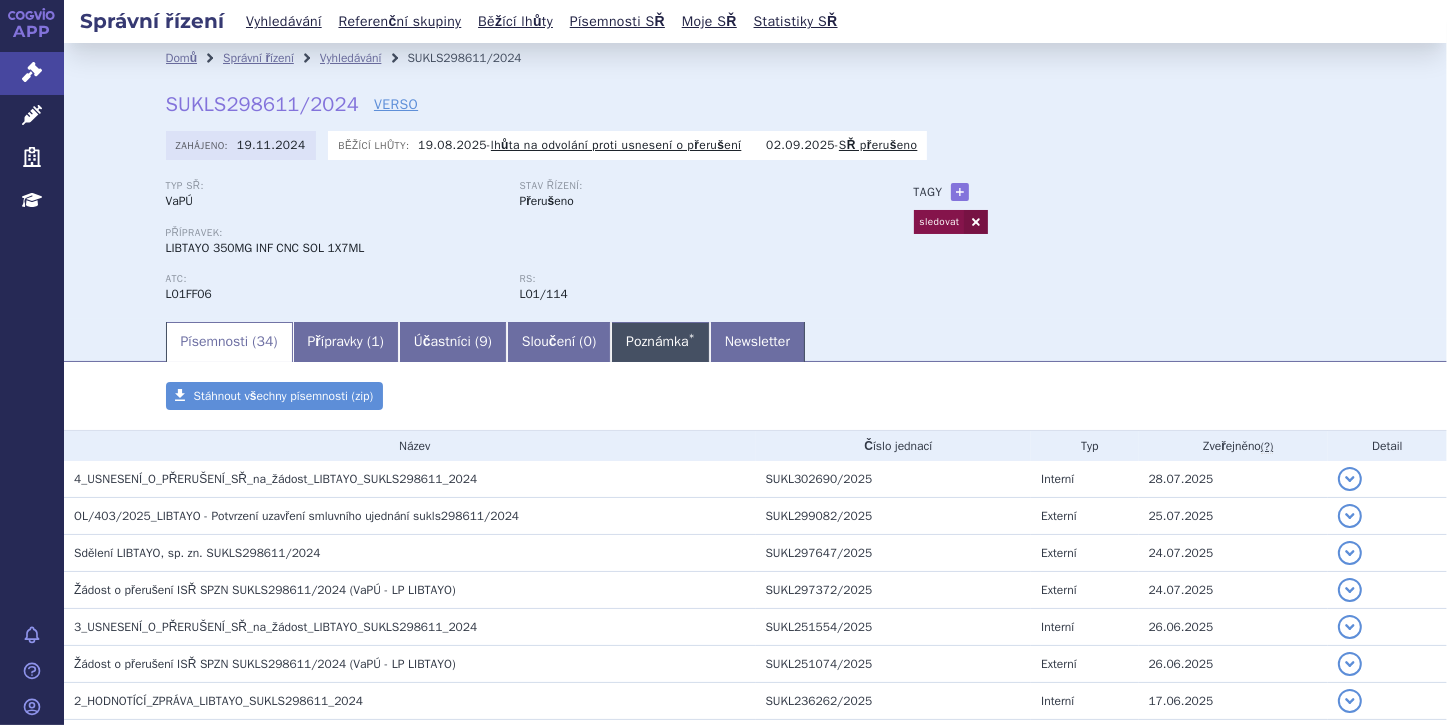 click on "Poznámka
*" at bounding box center [660, 342] 